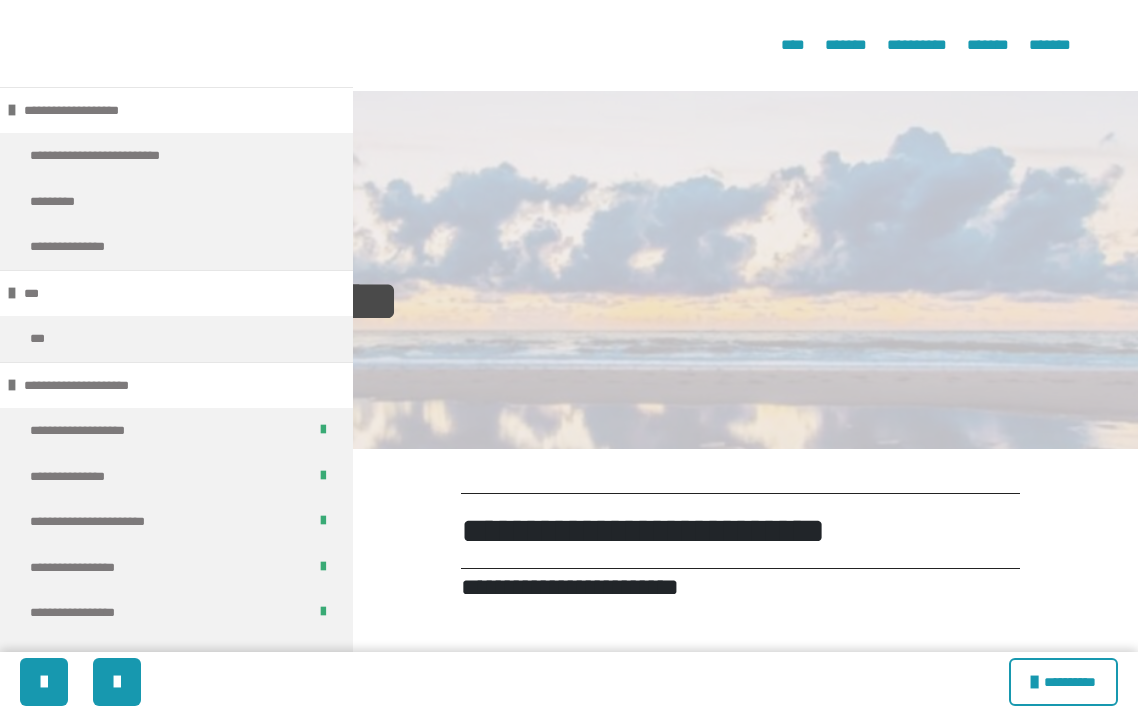 click at bounding box center (719, 2756) 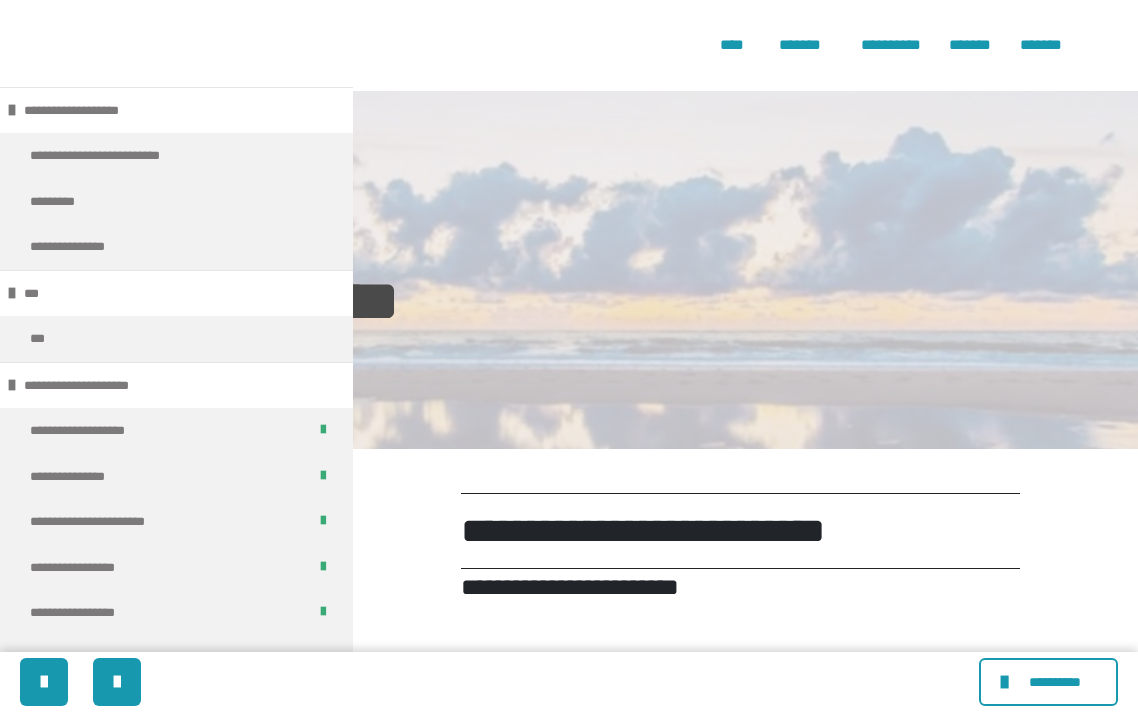 scroll, scrollTop: 2200, scrollLeft: 0, axis: vertical 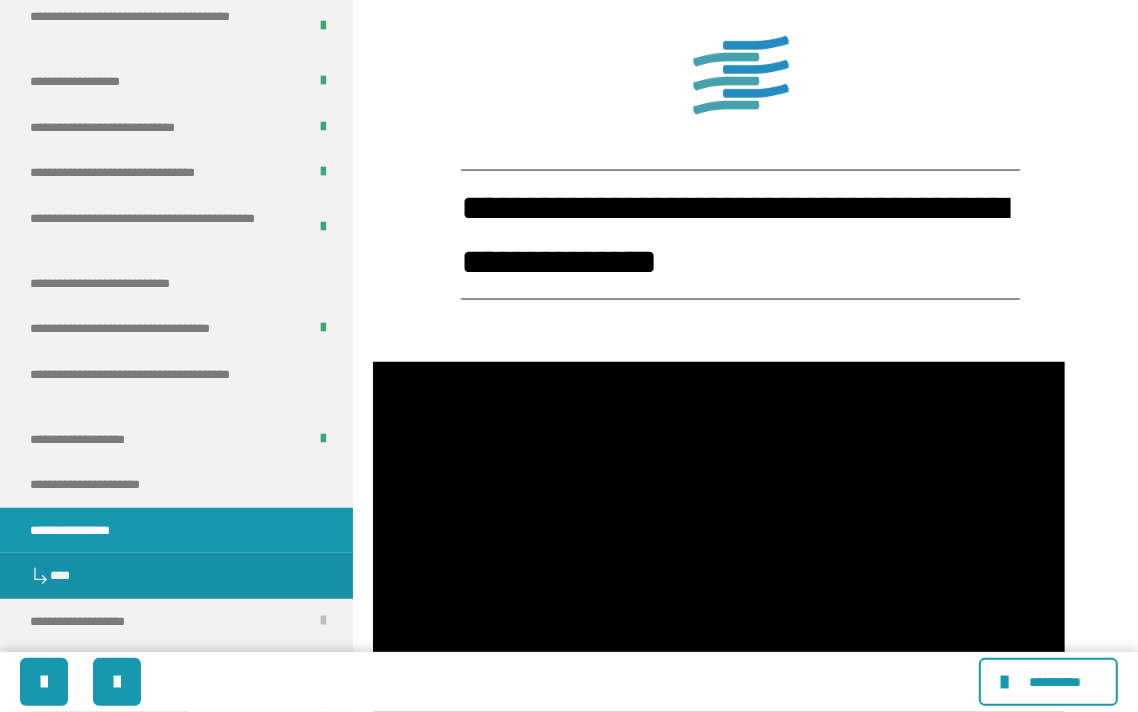 click at bounding box center [719, 556] 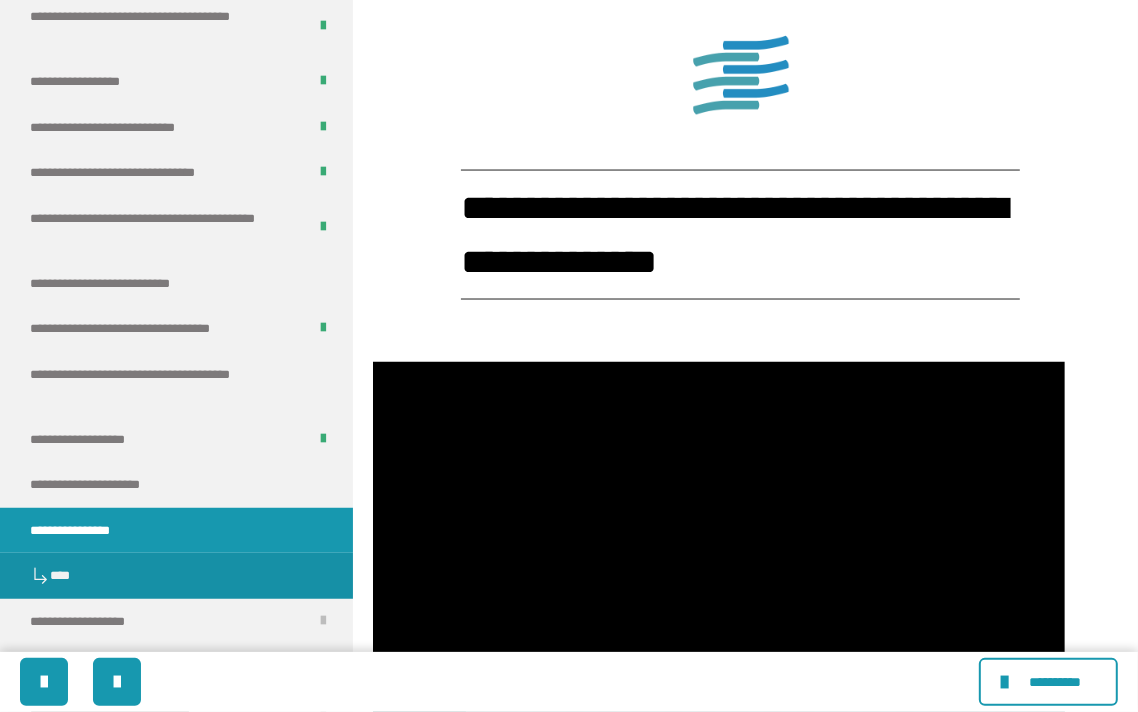click at bounding box center [719, 556] 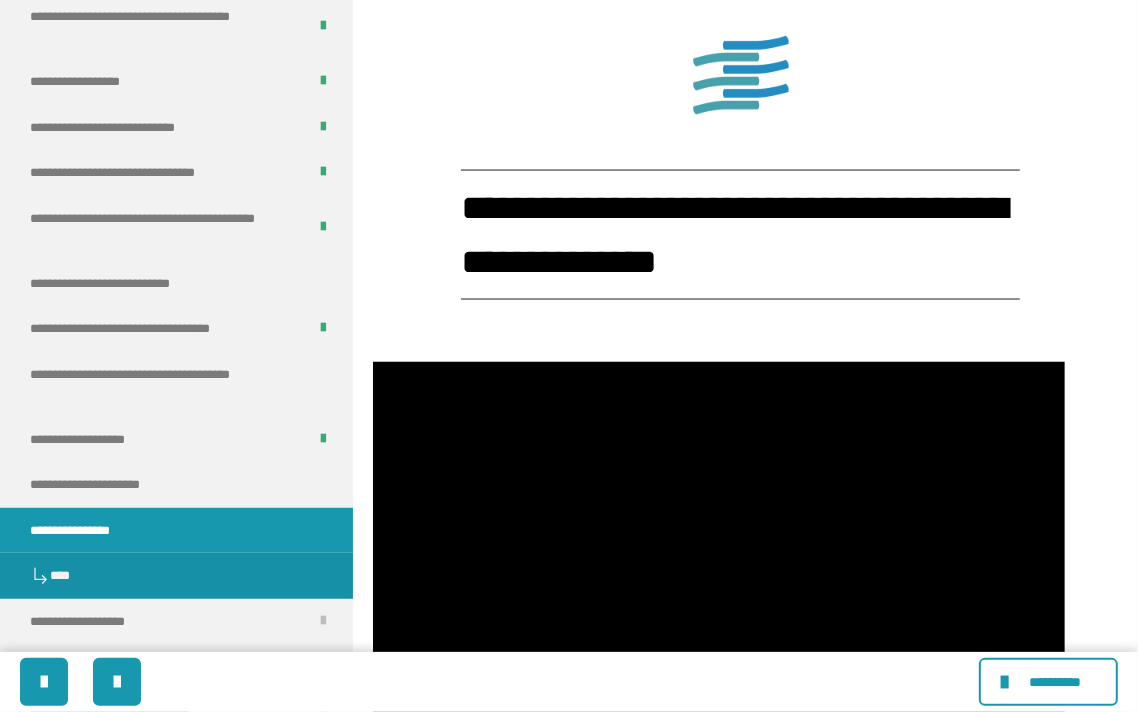 click at bounding box center (719, 556) 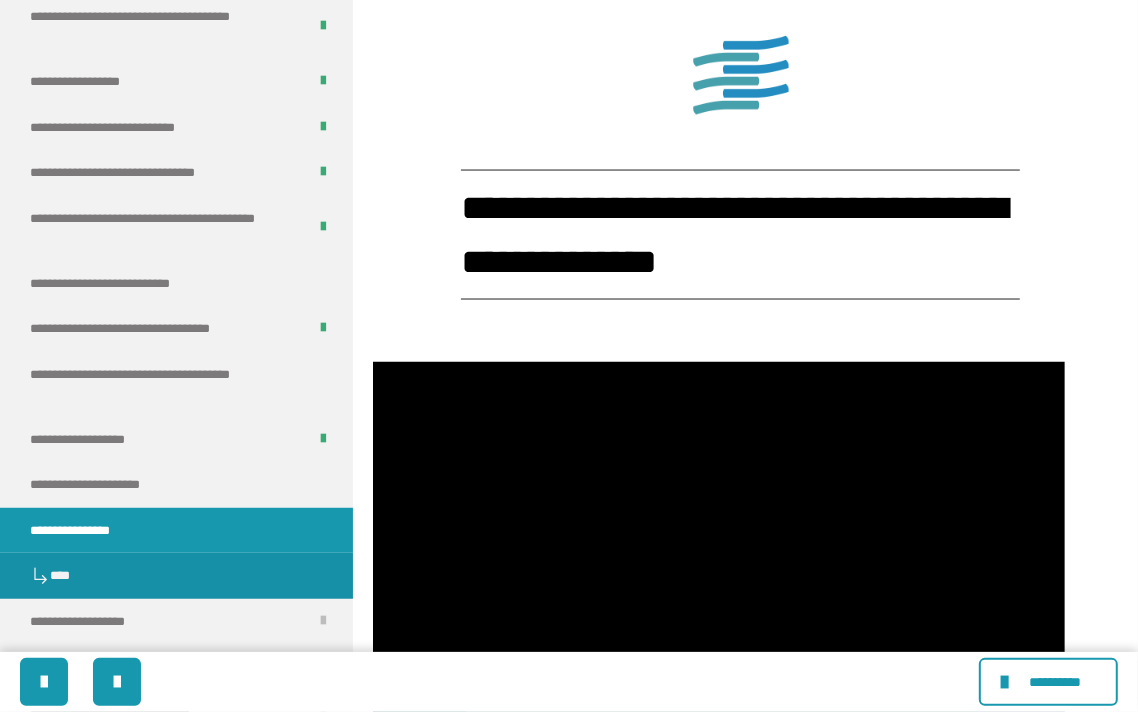 click at bounding box center [719, 556] 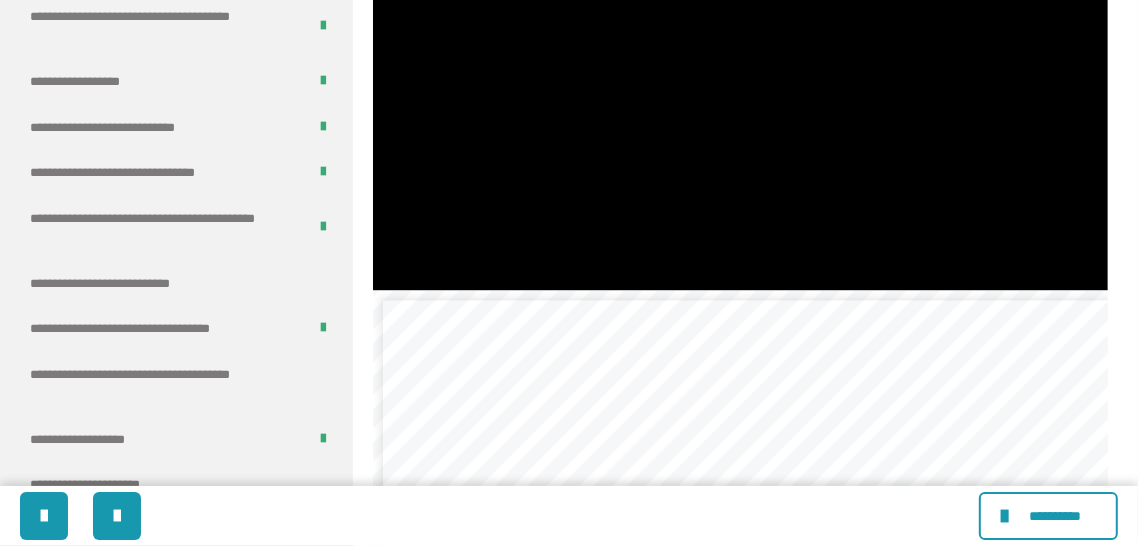 scroll, scrollTop: 2687, scrollLeft: 0, axis: vertical 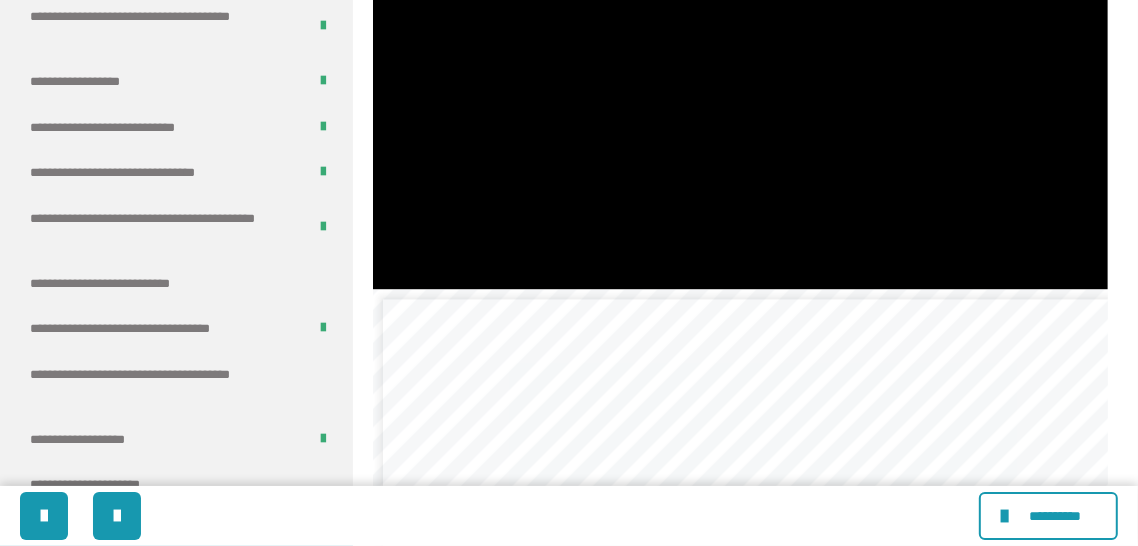 click at bounding box center [740, 81] 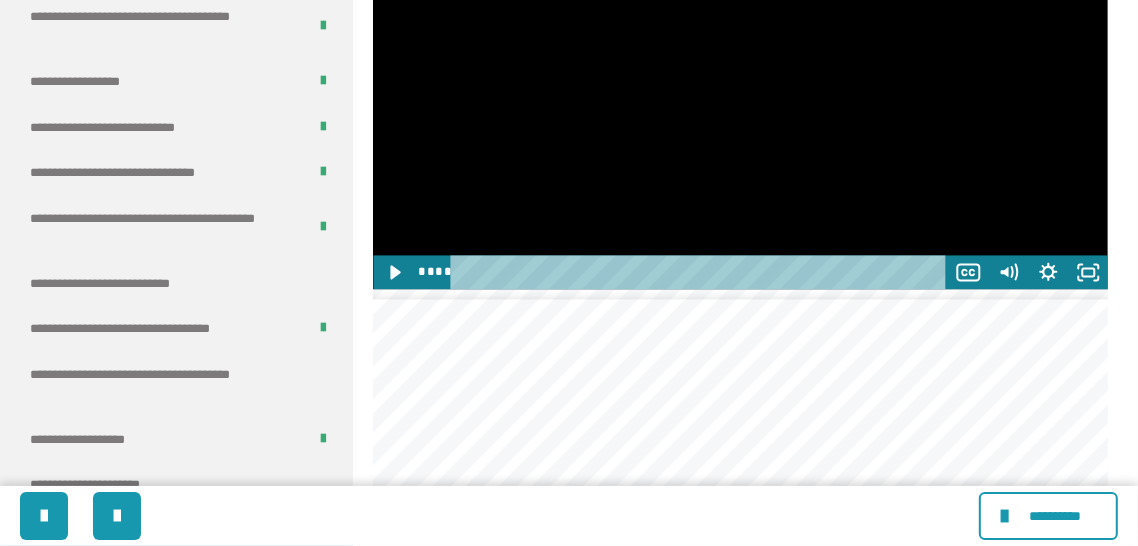 scroll, scrollTop: 0, scrollLeft: 25, axis: horizontal 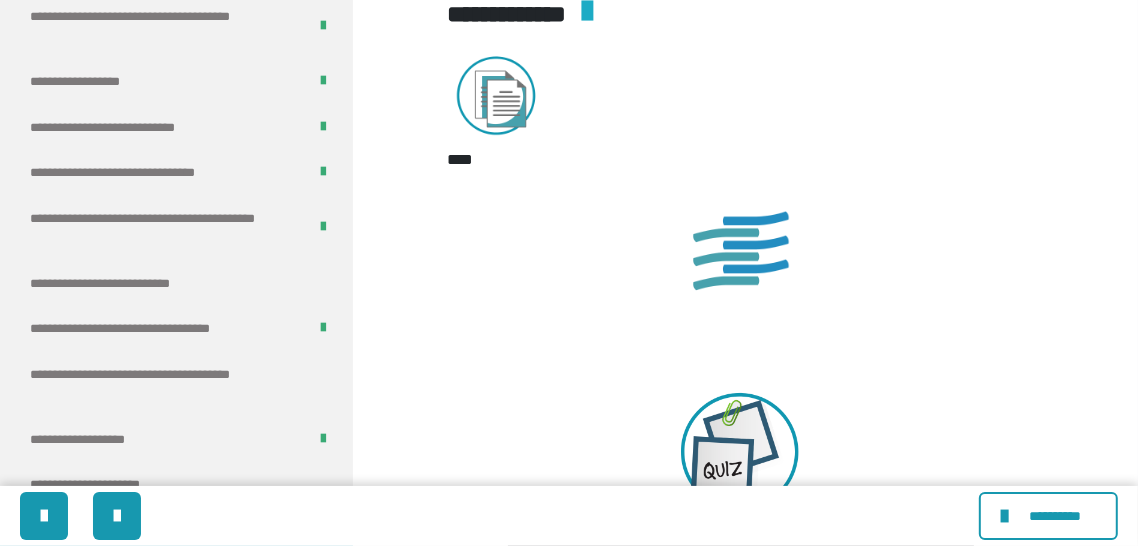 click at bounding box center [607, -76] 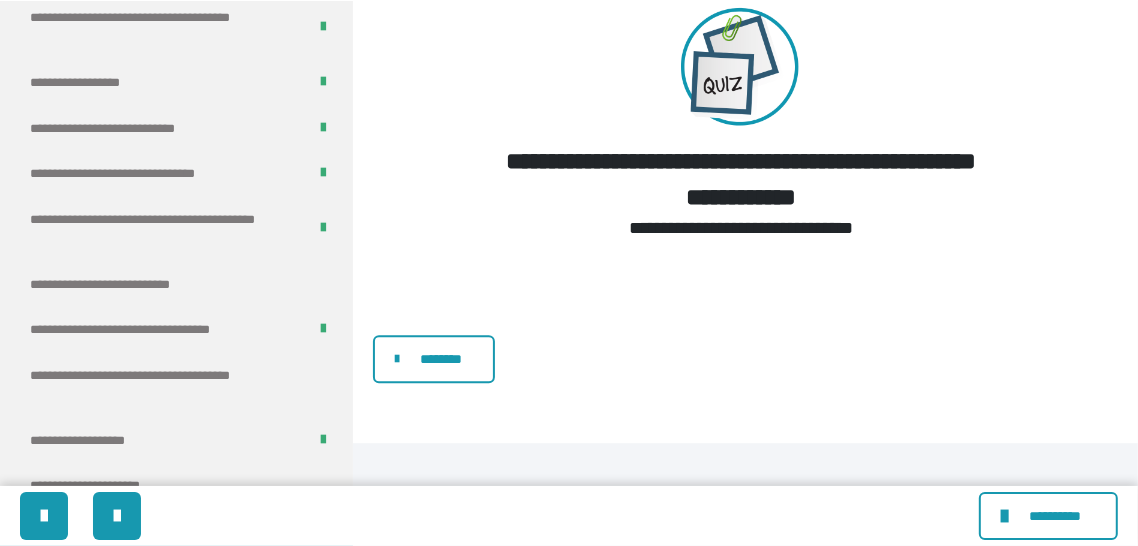scroll, scrollTop: 3913, scrollLeft: 0, axis: vertical 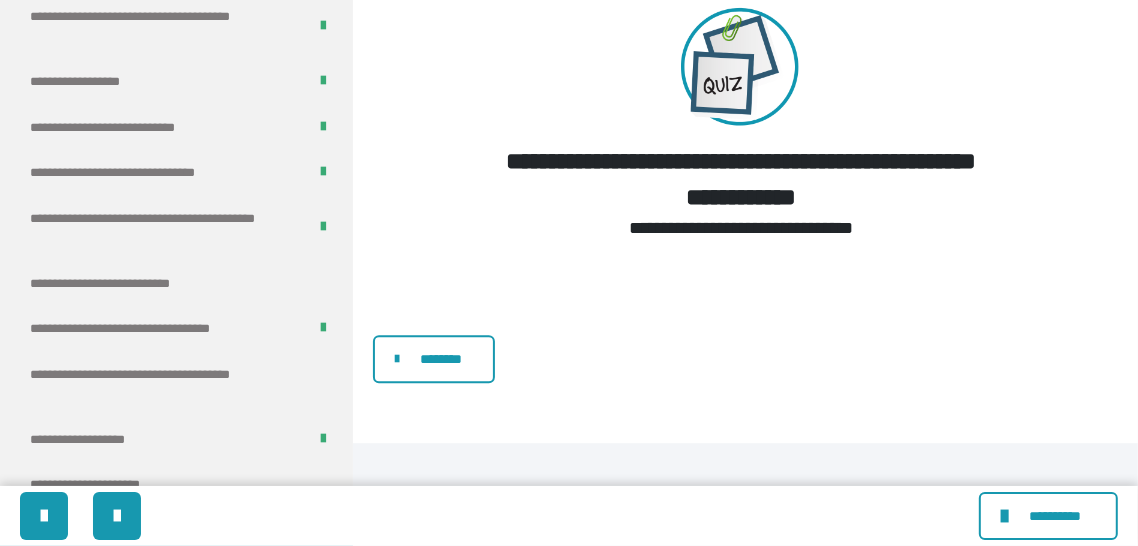 click on "********" at bounding box center (441, 359) 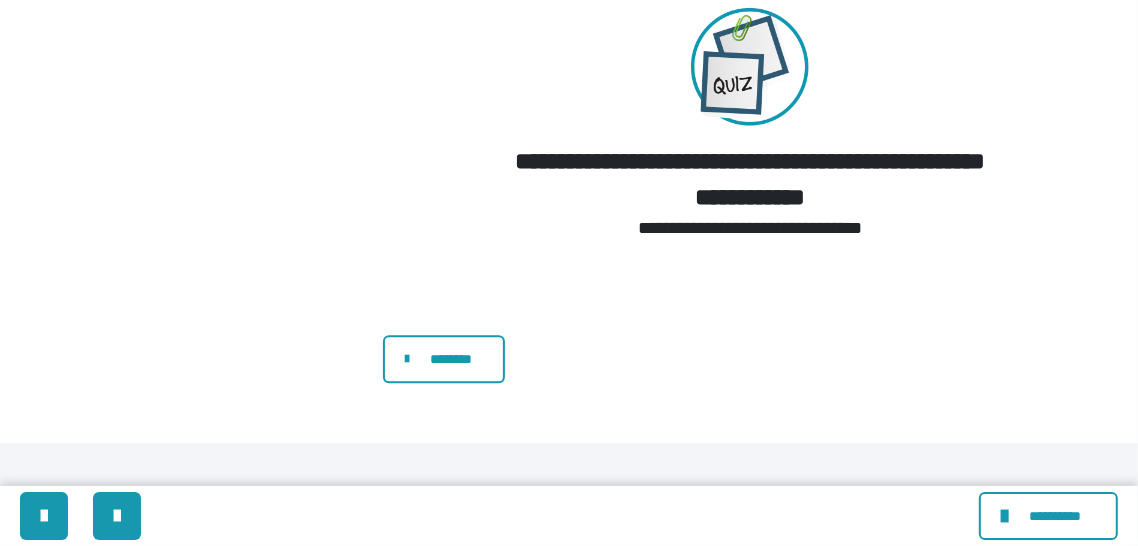 scroll, scrollTop: 0, scrollLeft: 0, axis: both 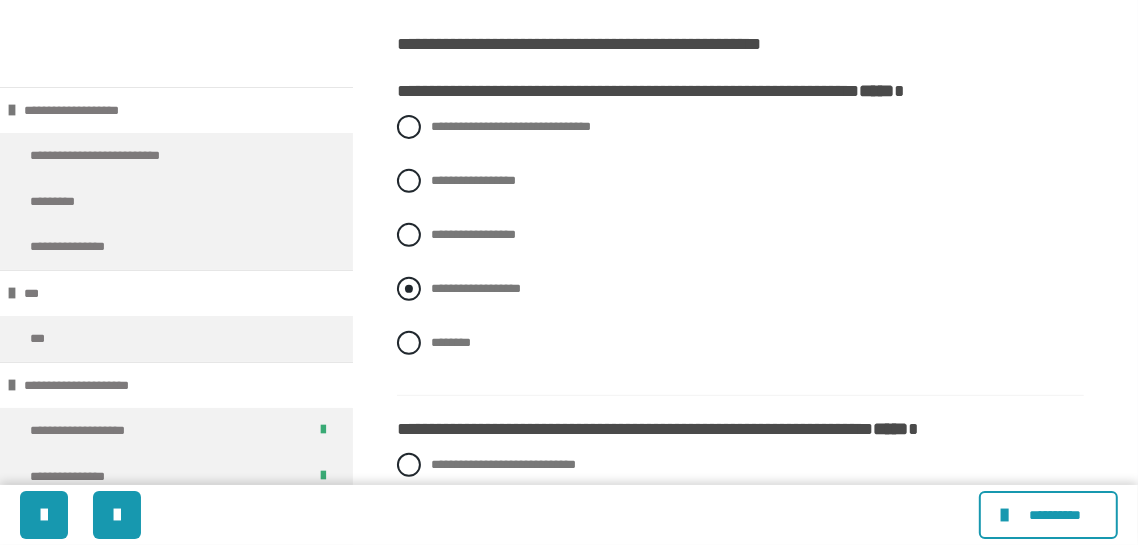 click on "**********" at bounding box center (740, 289) 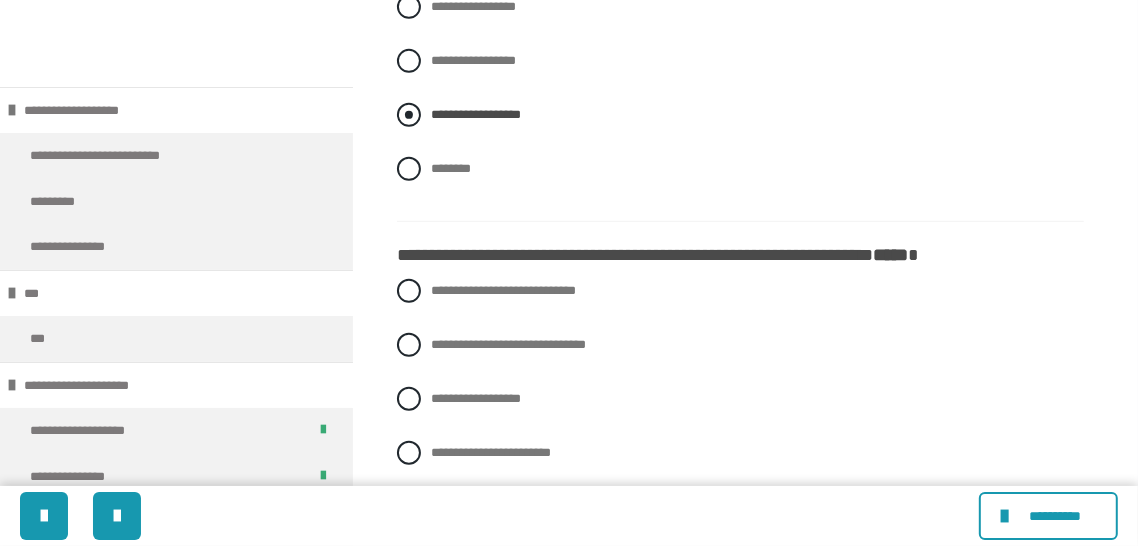 scroll, scrollTop: 668, scrollLeft: 0, axis: vertical 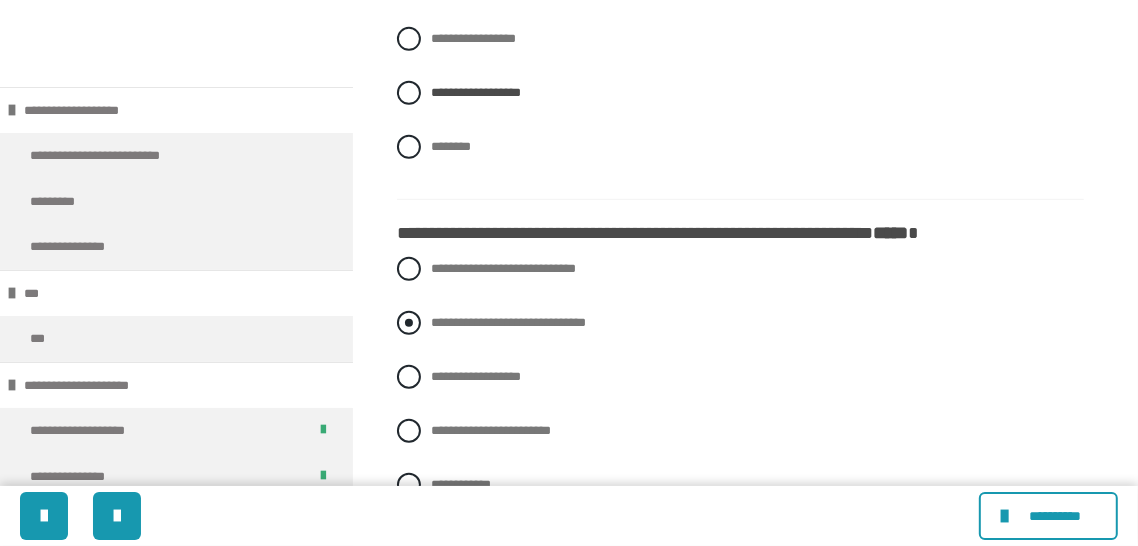 click on "**********" at bounding box center [508, 322] 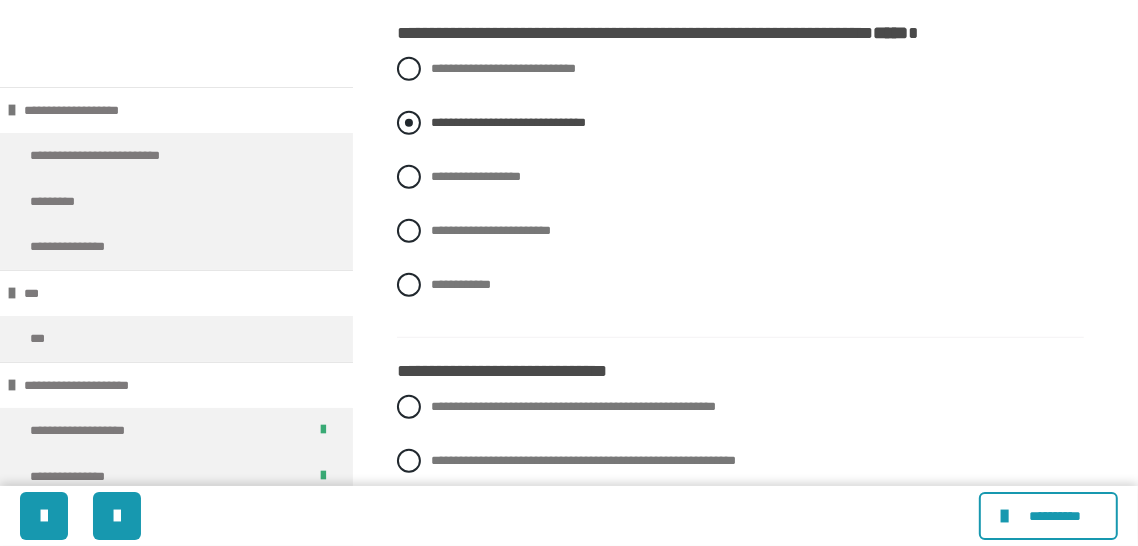 scroll, scrollTop: 970, scrollLeft: 0, axis: vertical 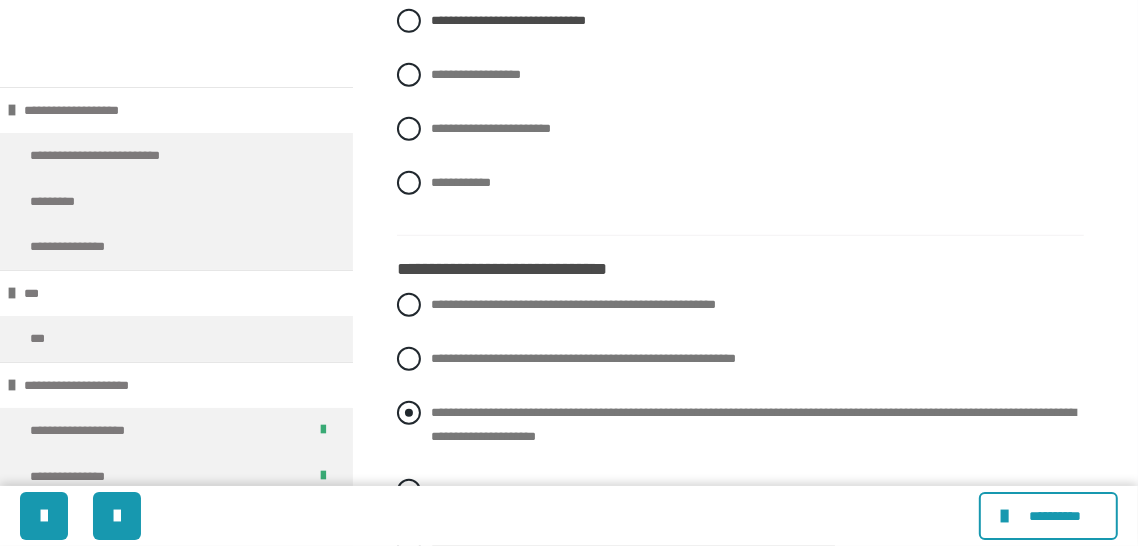 click on "**********" at bounding box center (753, 424) 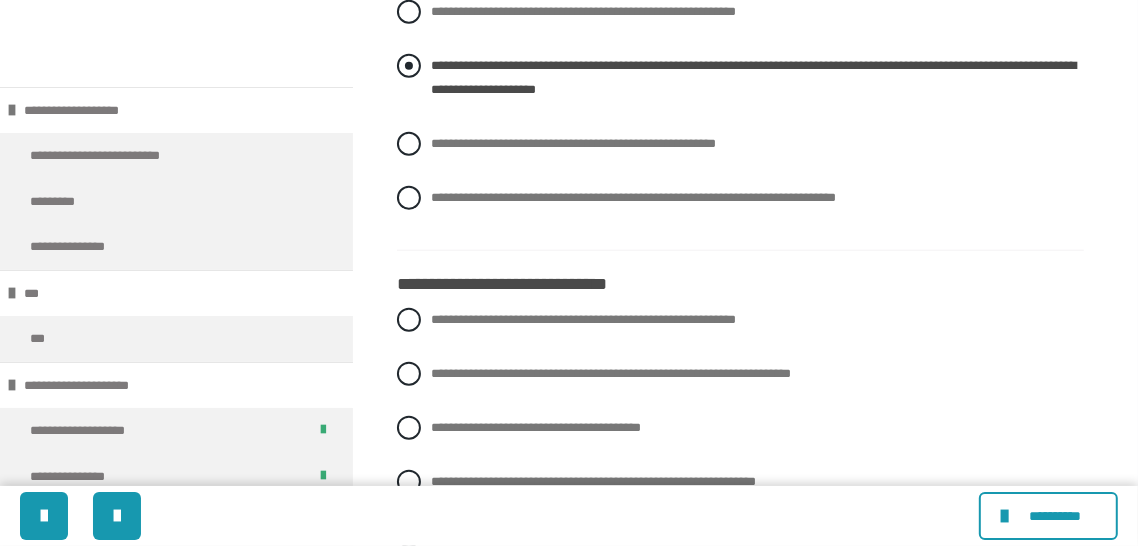 scroll, scrollTop: 1320, scrollLeft: 0, axis: vertical 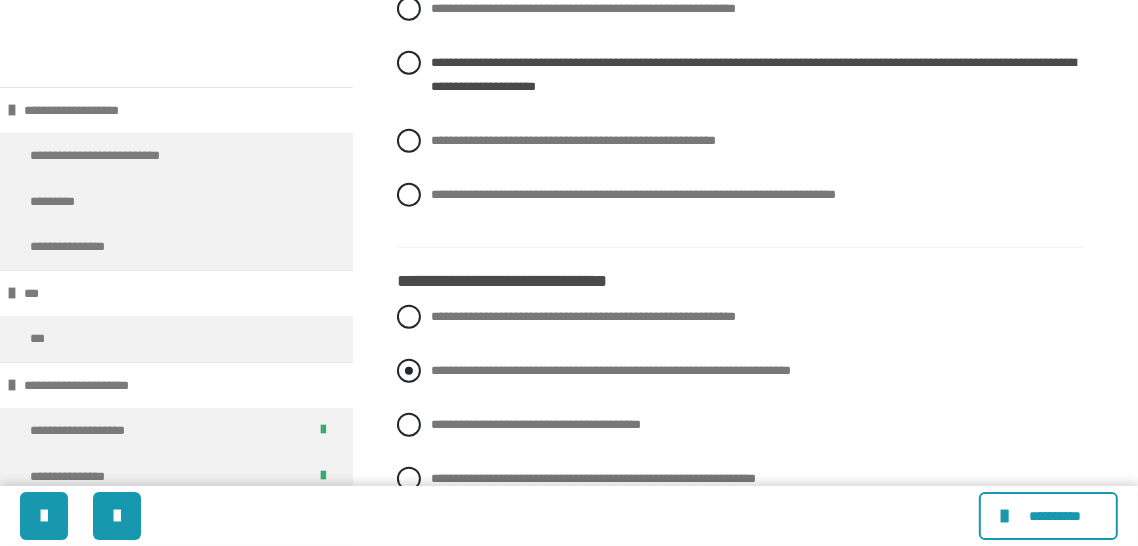 click on "**********" at bounding box center (740, 371) 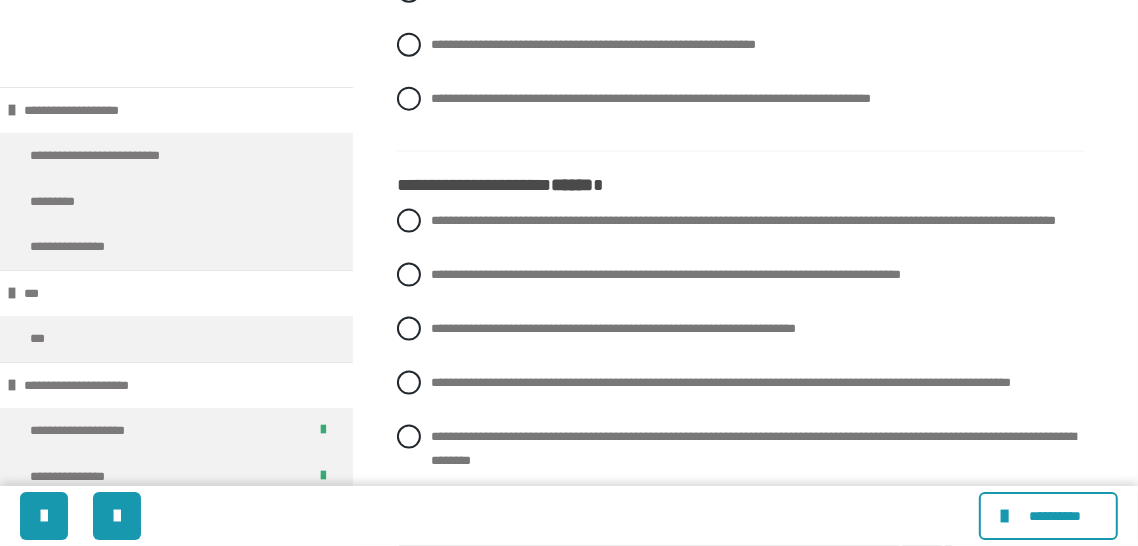 scroll, scrollTop: 1760, scrollLeft: 0, axis: vertical 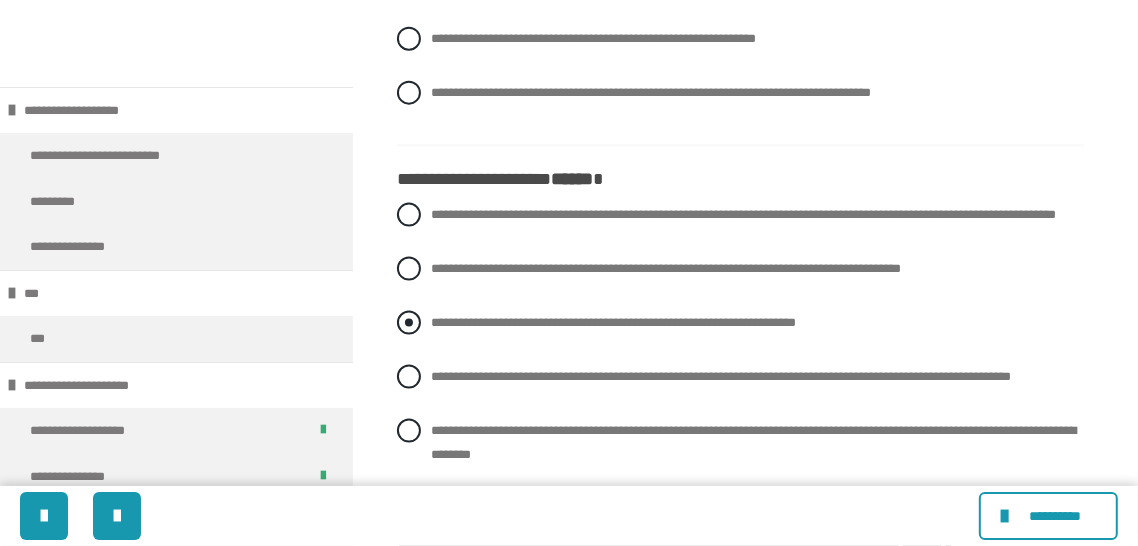 click on "**********" at bounding box center [740, 323] 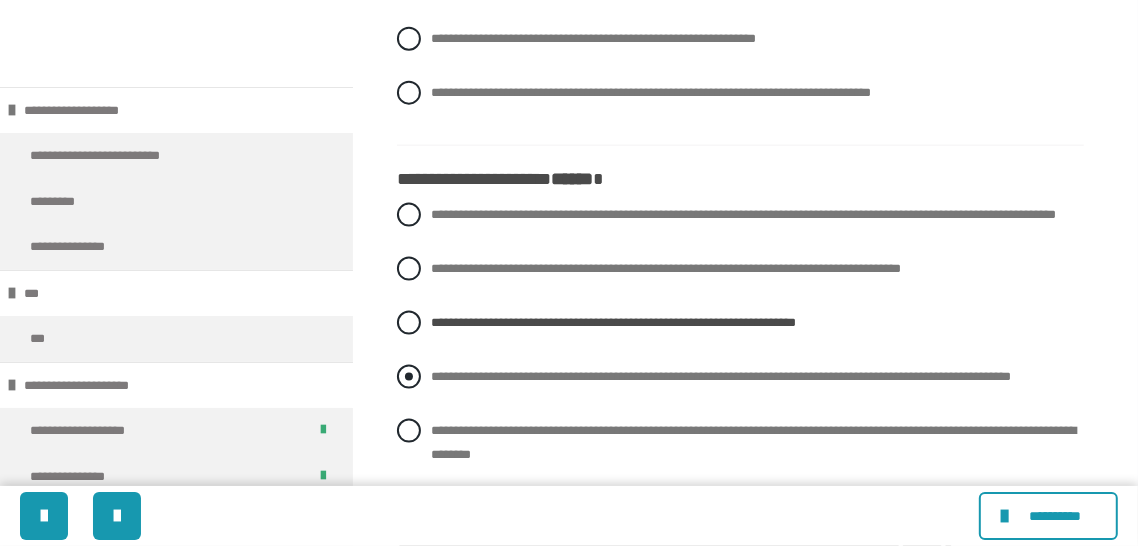 click on "**********" at bounding box center (740, 377) 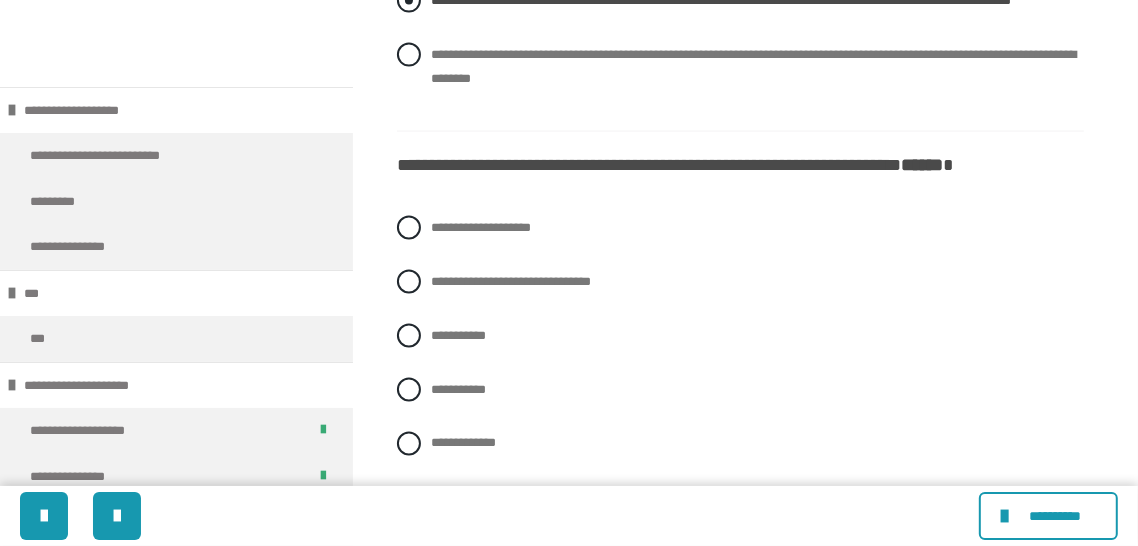 scroll, scrollTop: 2137, scrollLeft: 0, axis: vertical 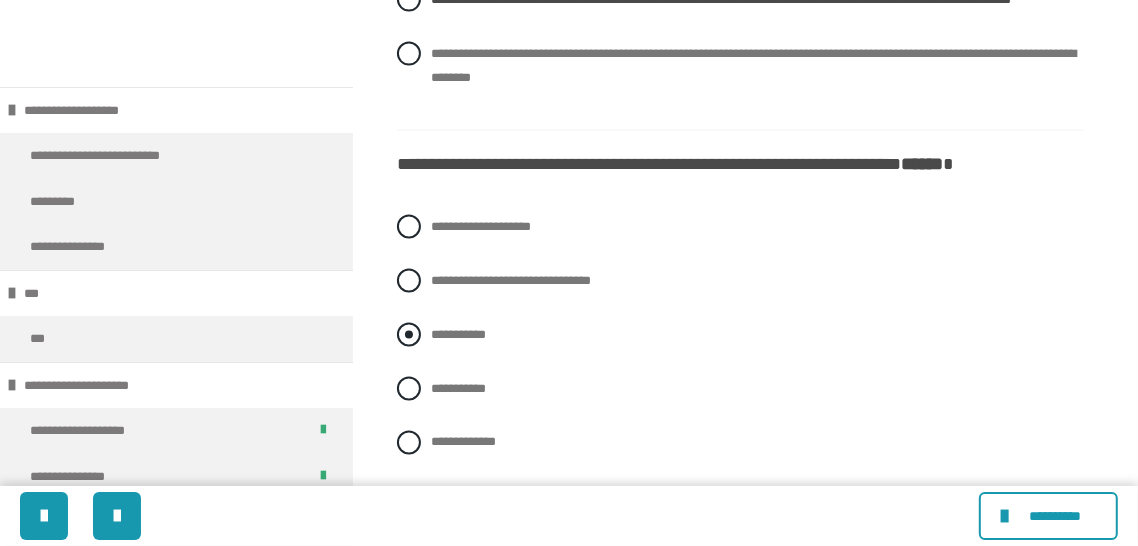click on "**********" at bounding box center (458, 334) 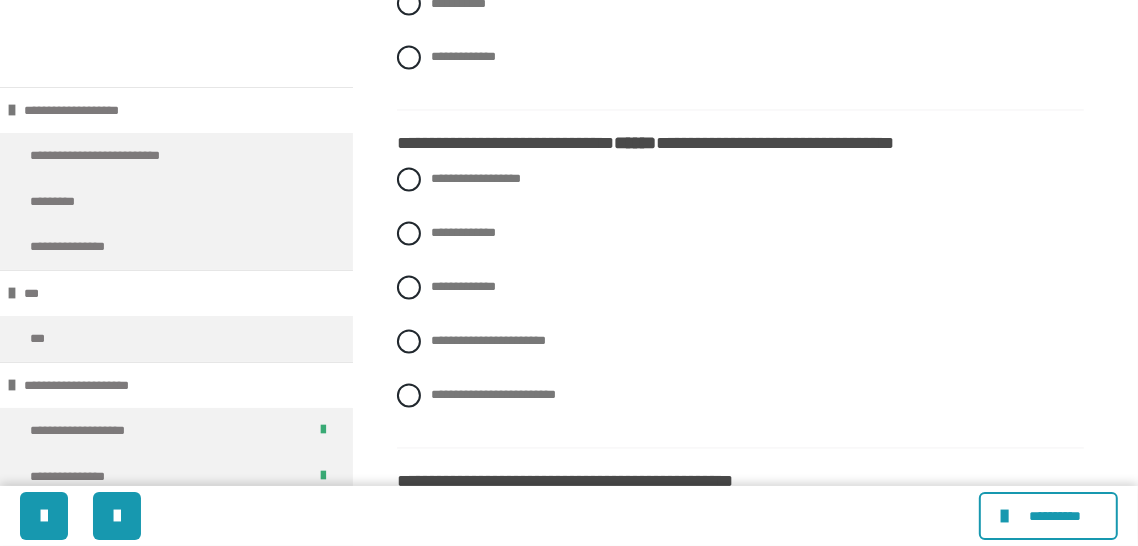 scroll, scrollTop: 2523, scrollLeft: 0, axis: vertical 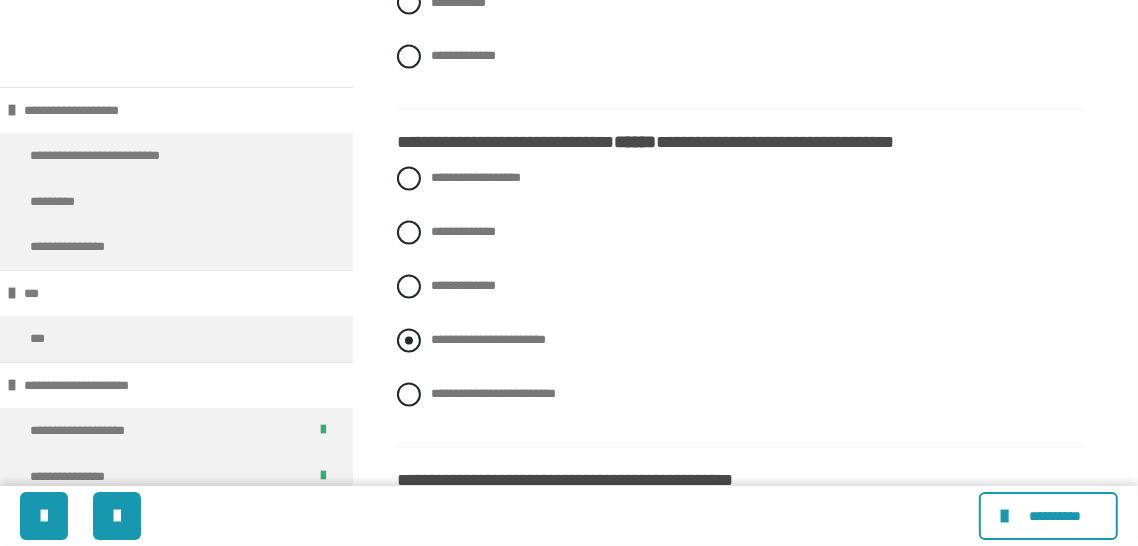 click on "**********" at bounding box center (740, 341) 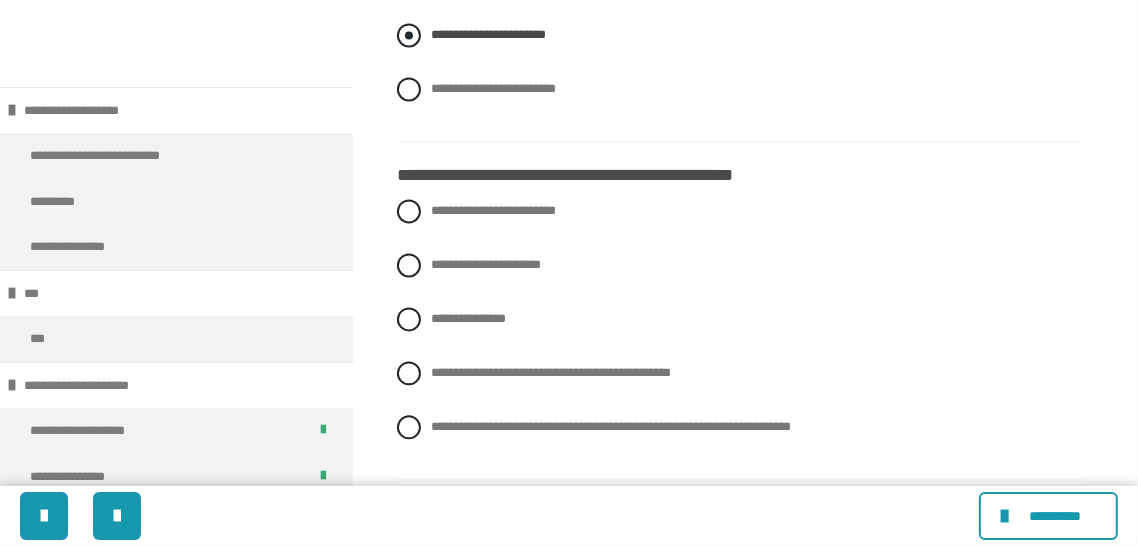 scroll, scrollTop: 2836, scrollLeft: 0, axis: vertical 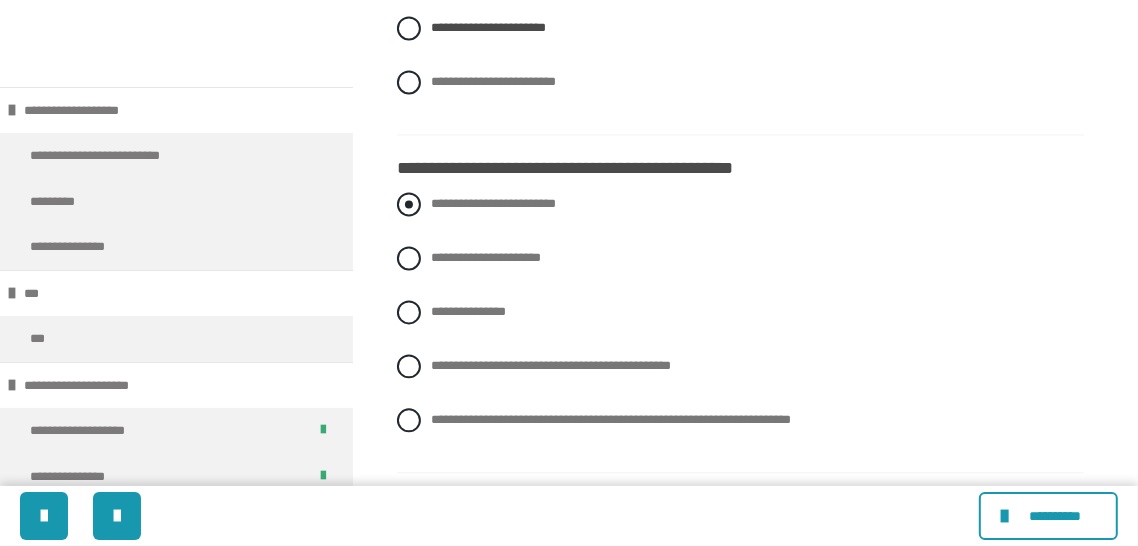 click on "**********" at bounding box center [493, 203] 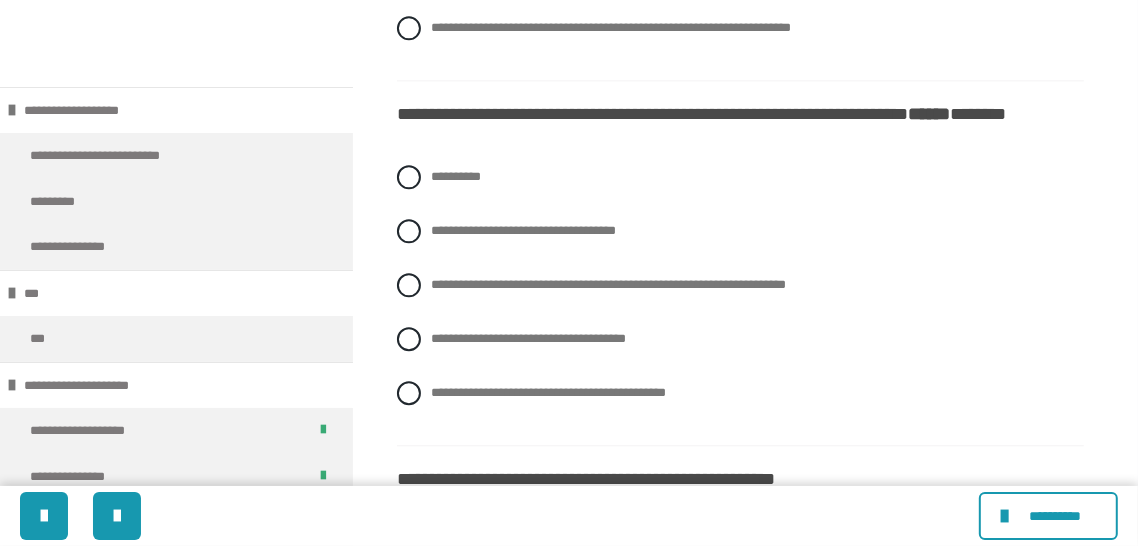 scroll, scrollTop: 3229, scrollLeft: 0, axis: vertical 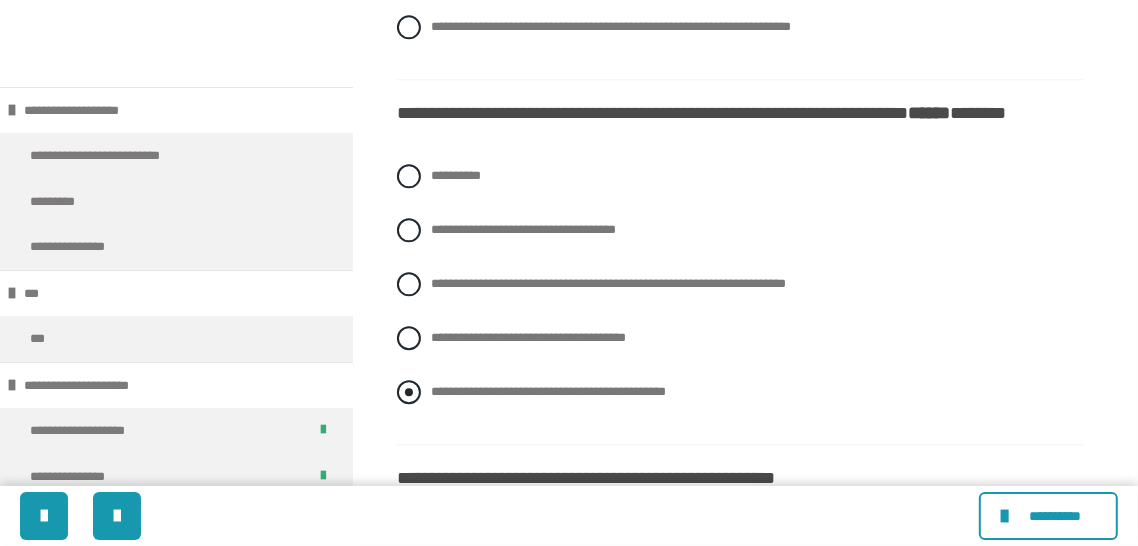 click on "**********" at bounding box center (740, 392) 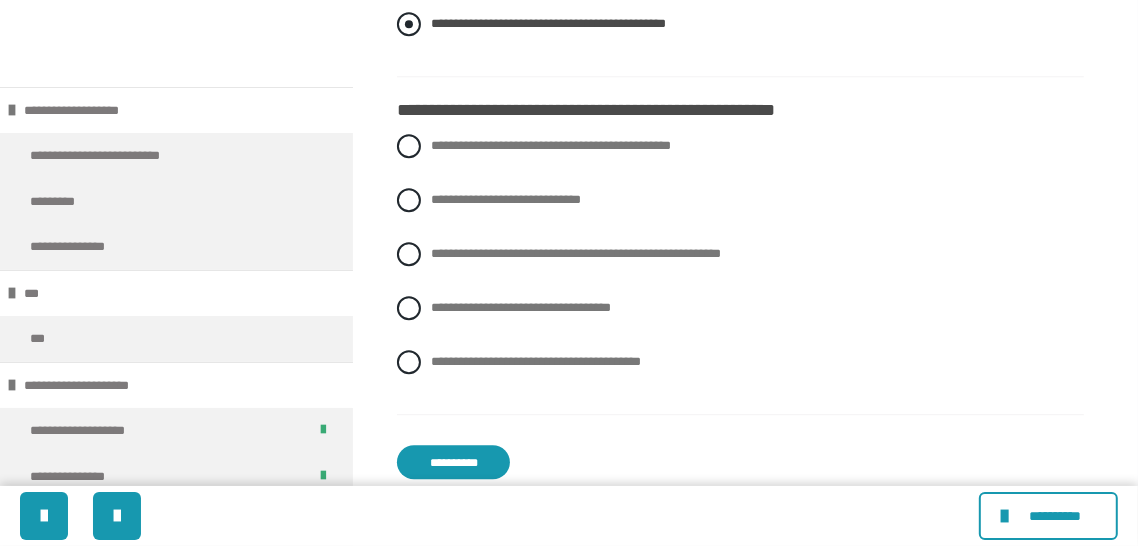 scroll, scrollTop: 3597, scrollLeft: 0, axis: vertical 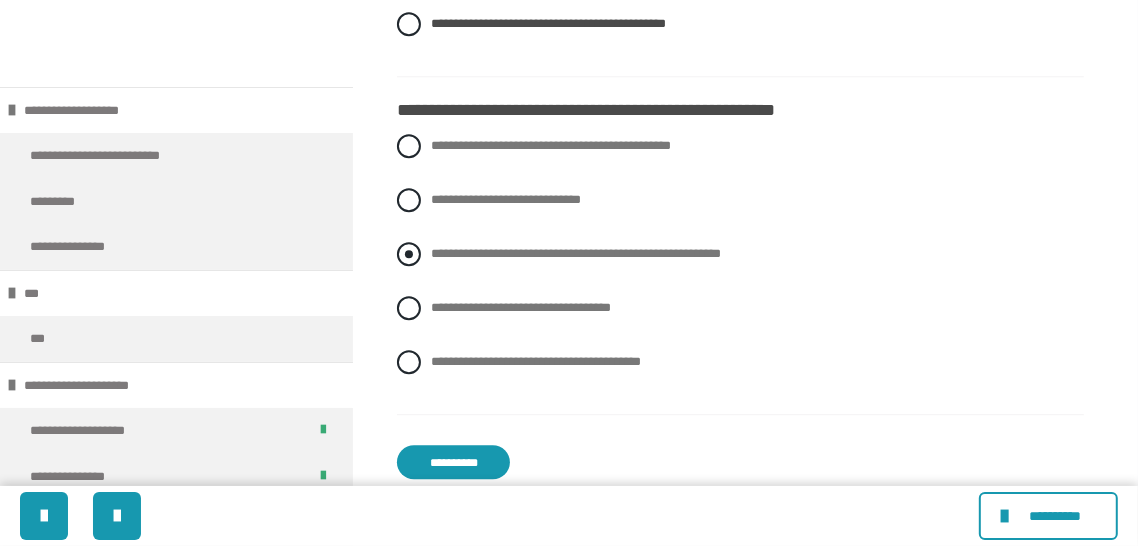 click on "**********" at bounding box center (740, 254) 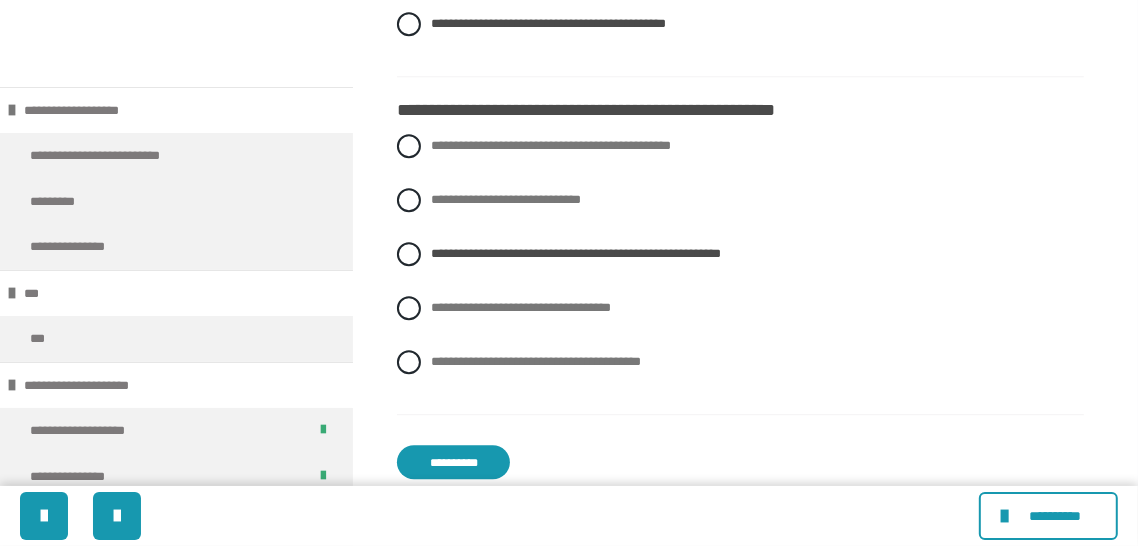 click on "**********" at bounding box center [453, 462] 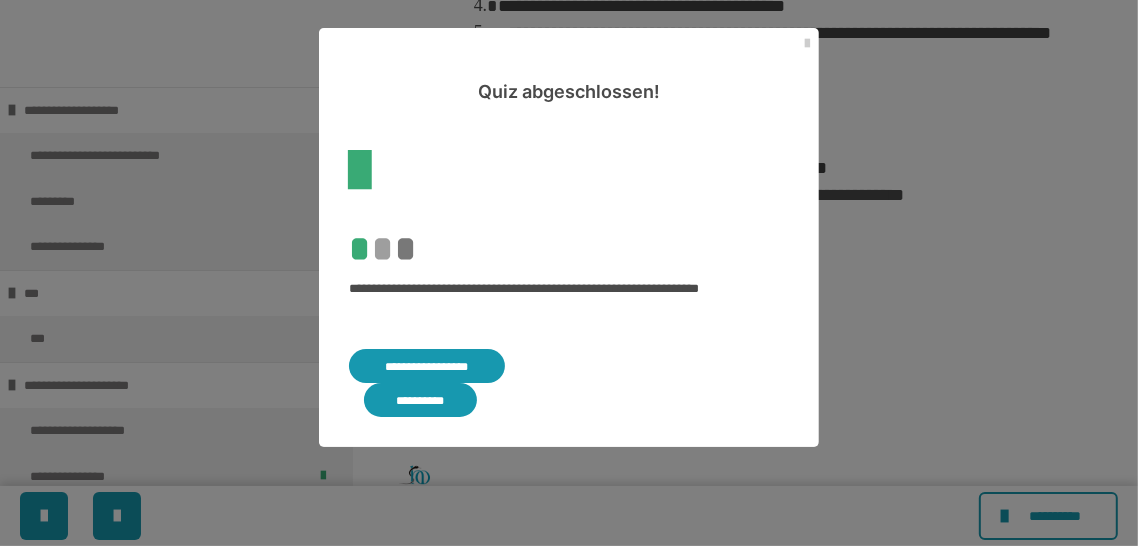 scroll, scrollTop: 4035, scrollLeft: 0, axis: vertical 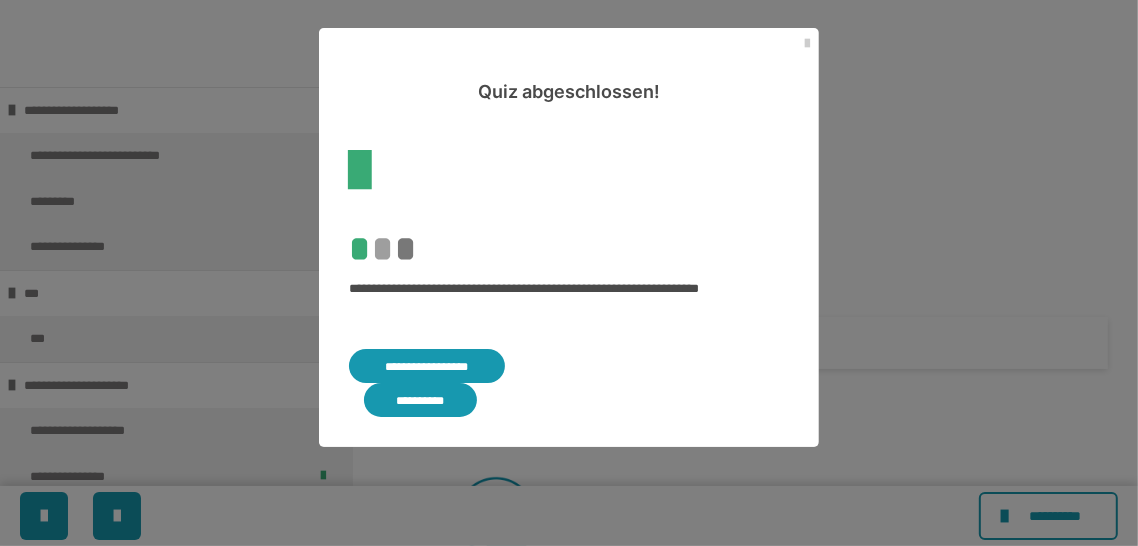 click on "**********" at bounding box center (427, 366) 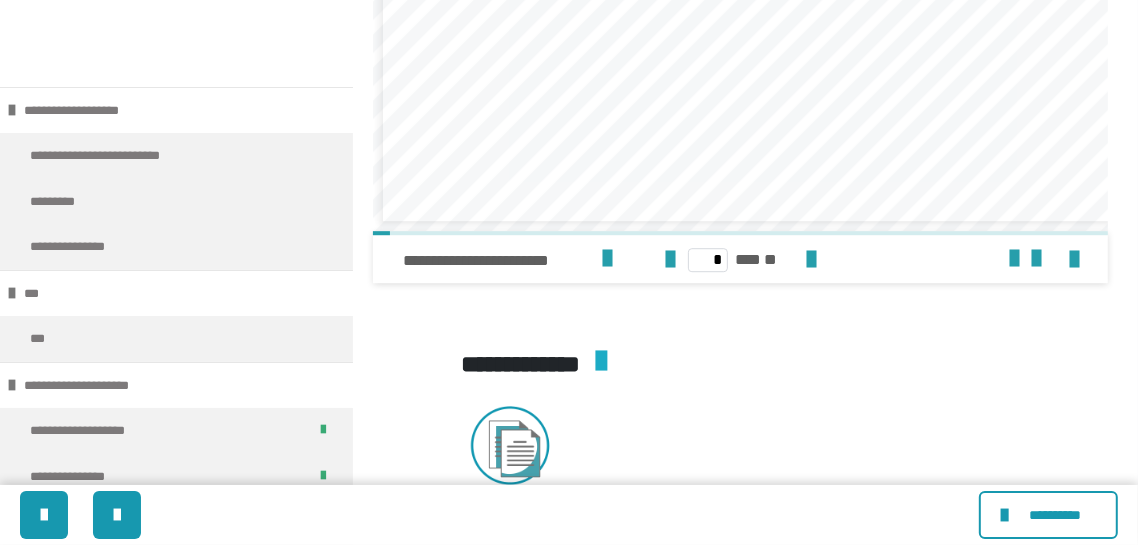 scroll, scrollTop: 3836, scrollLeft: 0, axis: vertical 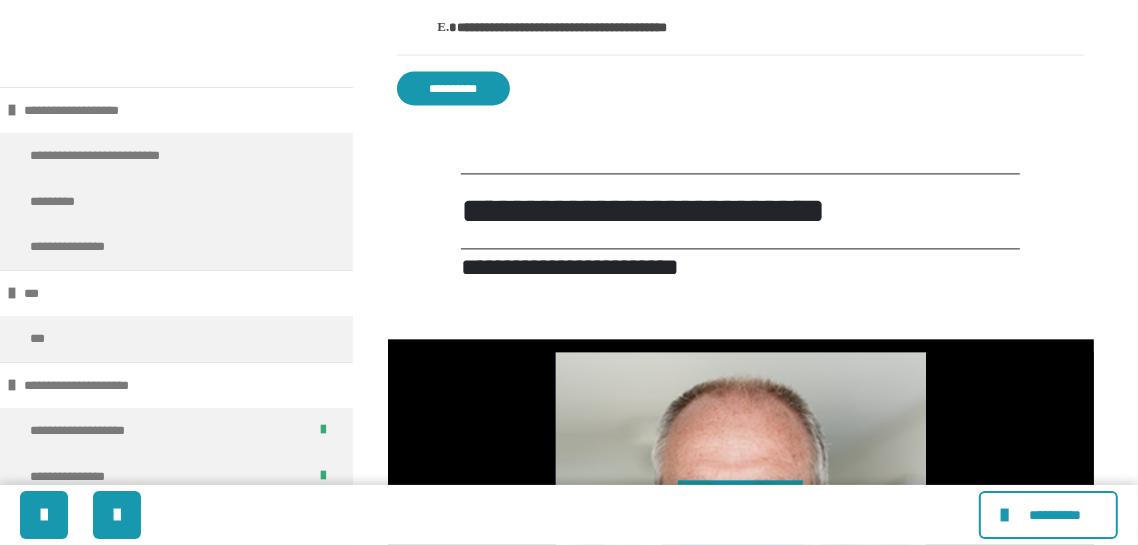 click on "**********" at bounding box center (453, 88) 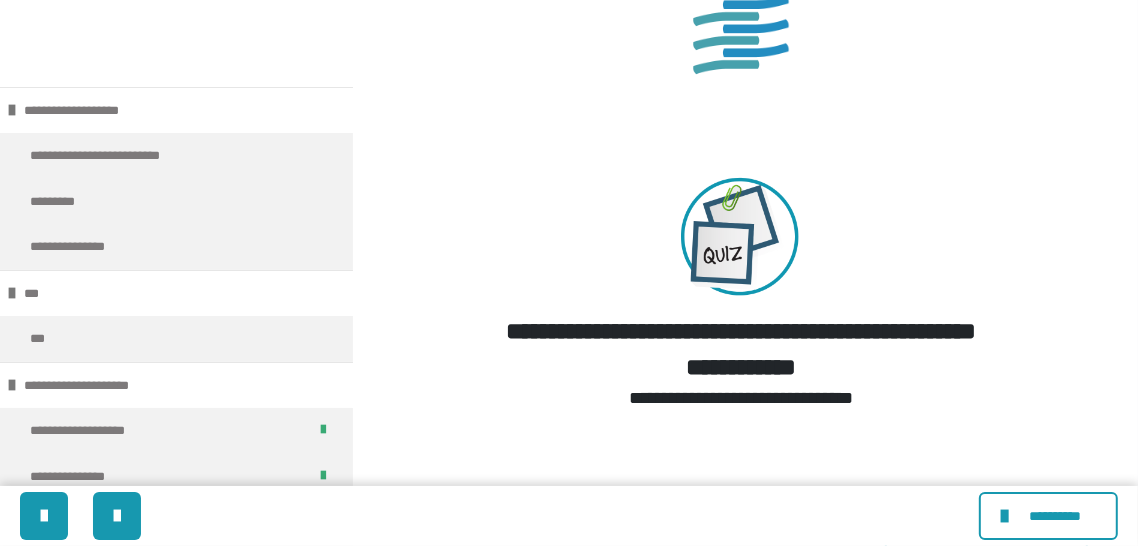 scroll, scrollTop: 4874, scrollLeft: 0, axis: vertical 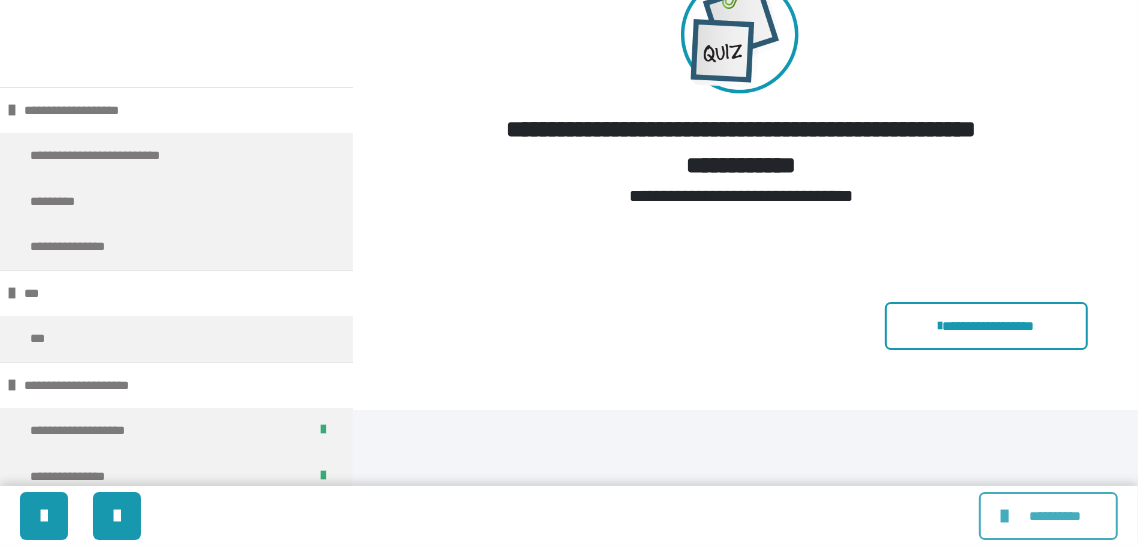 click on "**********" at bounding box center (1048, 516) 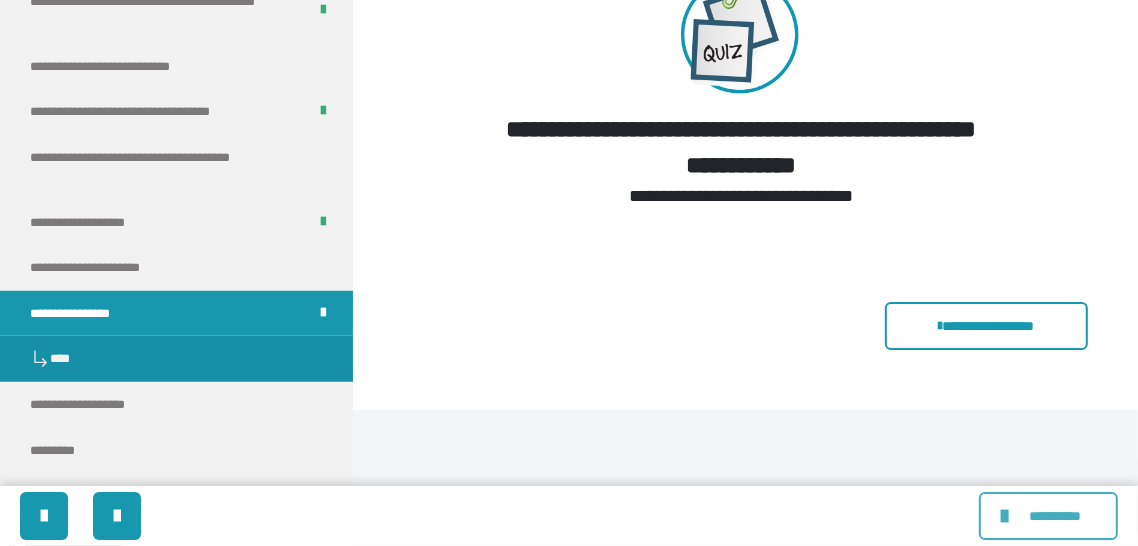 scroll, scrollTop: 968, scrollLeft: 0, axis: vertical 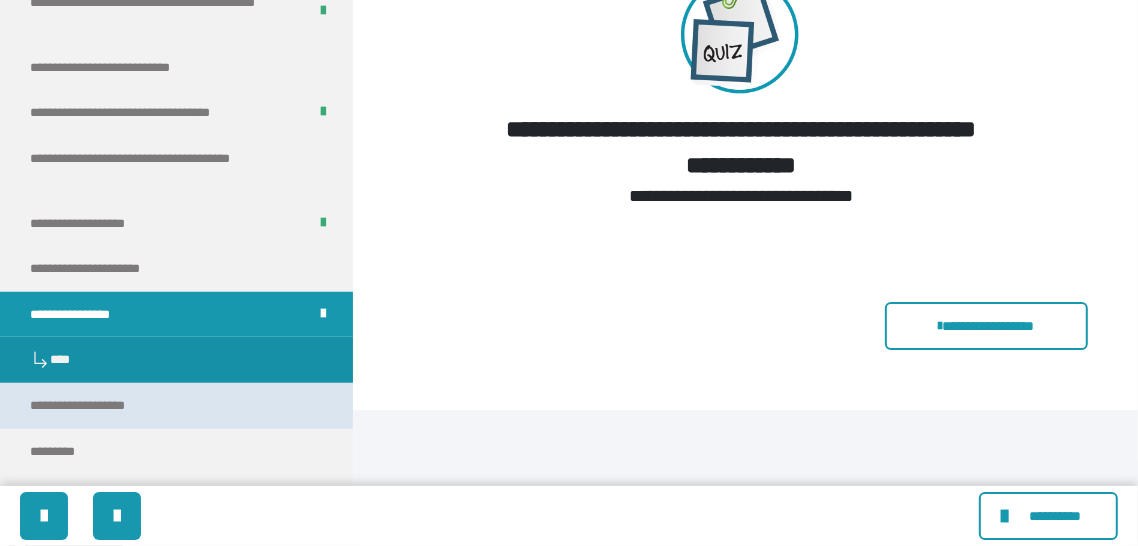 click on "**********" at bounding box center (94, 406) 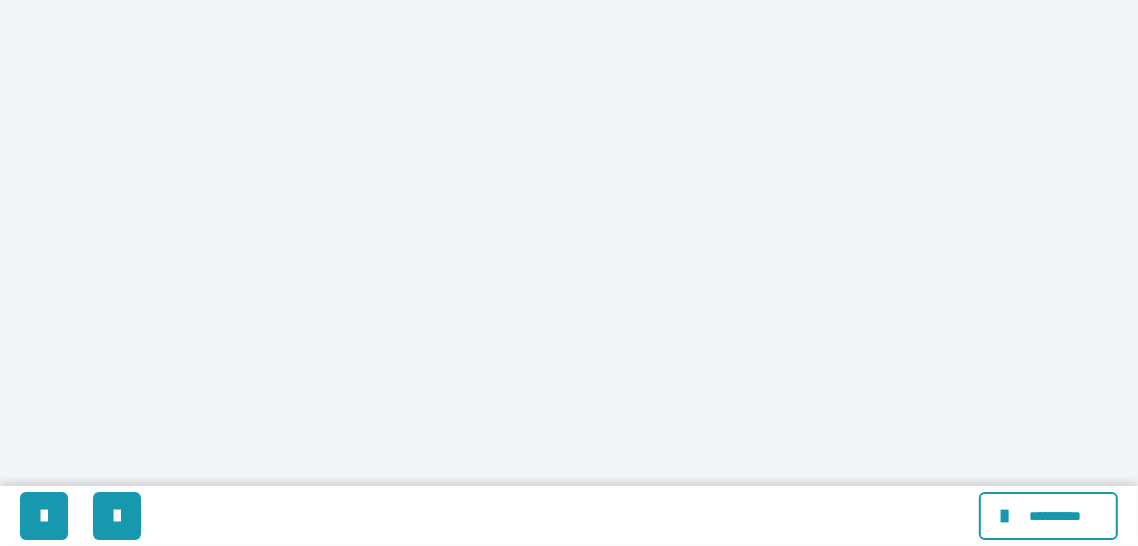scroll, scrollTop: 0, scrollLeft: 0, axis: both 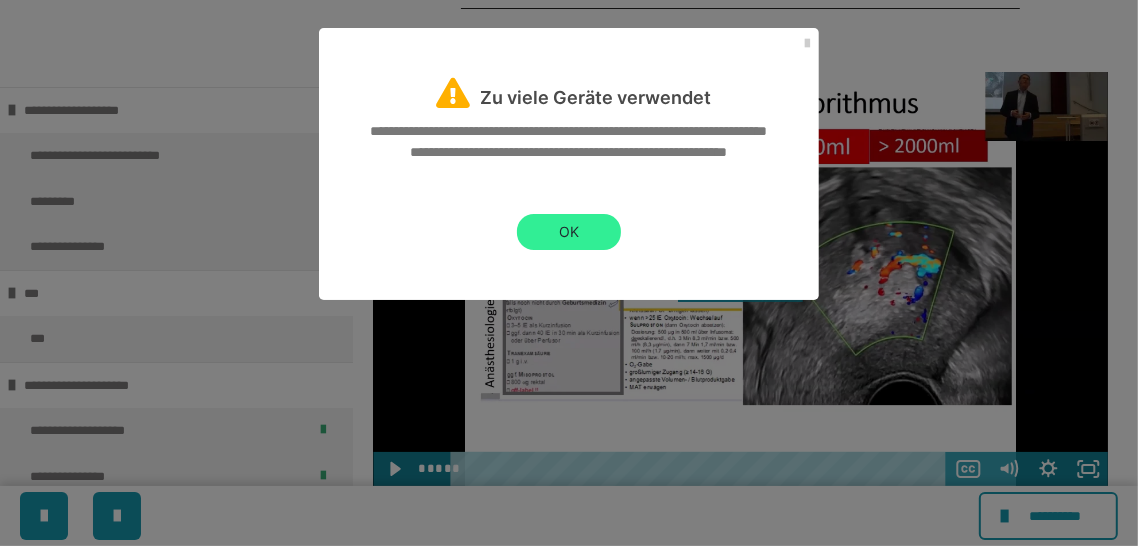 click on "OK" at bounding box center (569, 232) 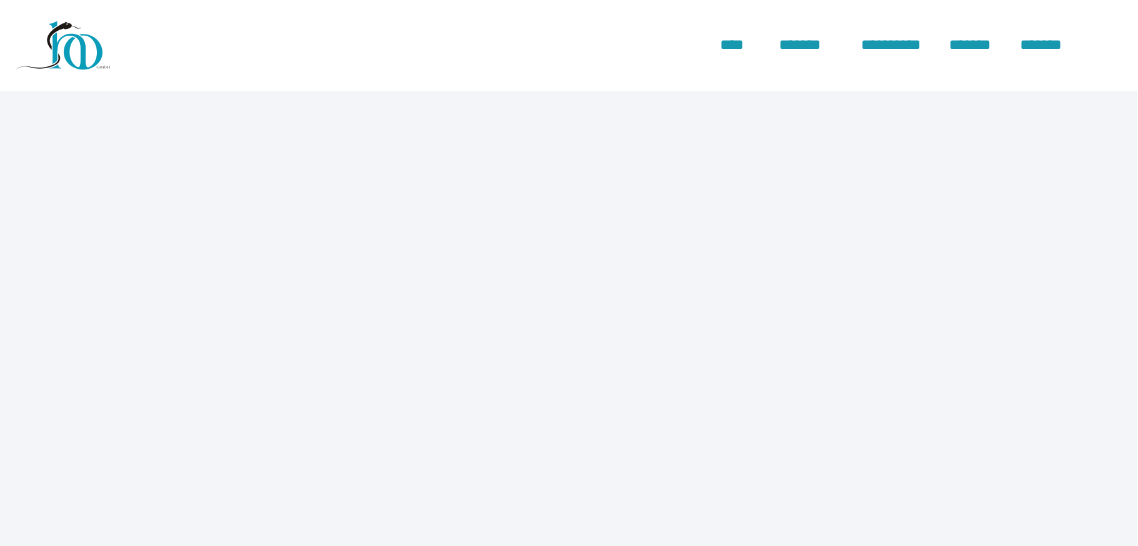 scroll, scrollTop: 0, scrollLeft: 0, axis: both 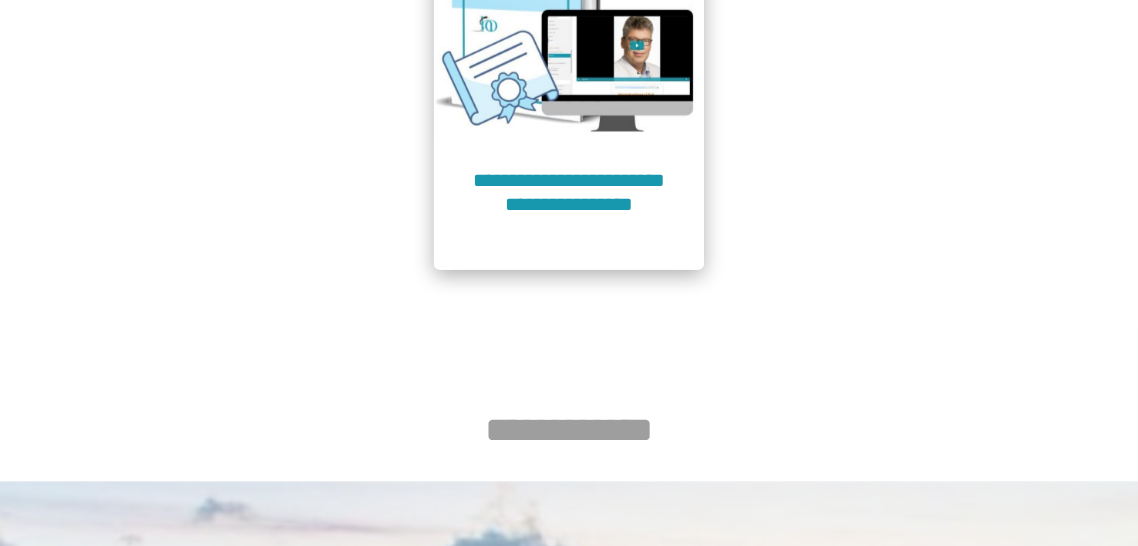 click on "**********" at bounding box center [569, 204] 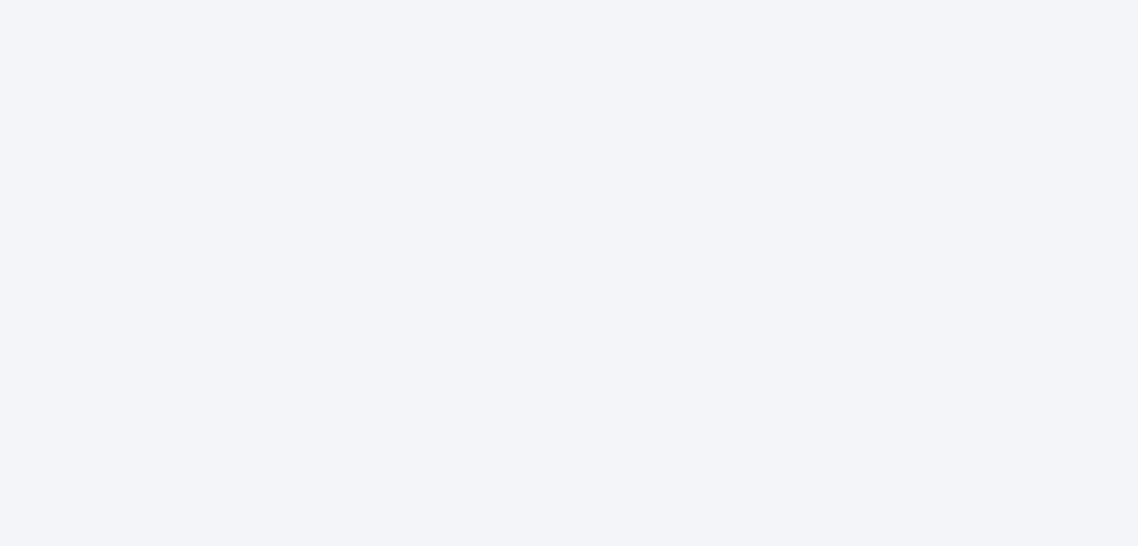 scroll, scrollTop: 91, scrollLeft: 0, axis: vertical 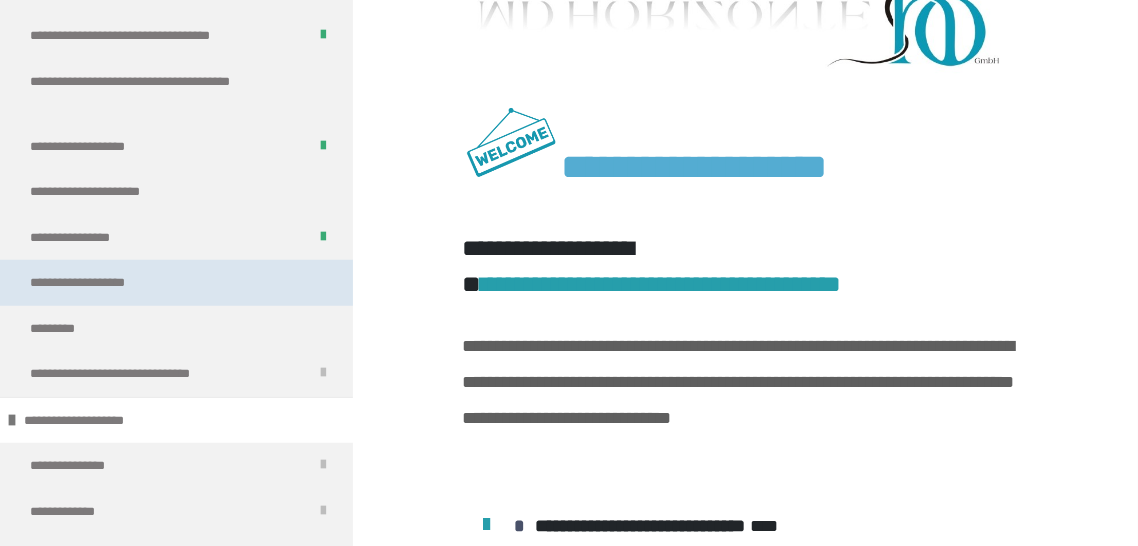 click on "**********" at bounding box center [94, 283] 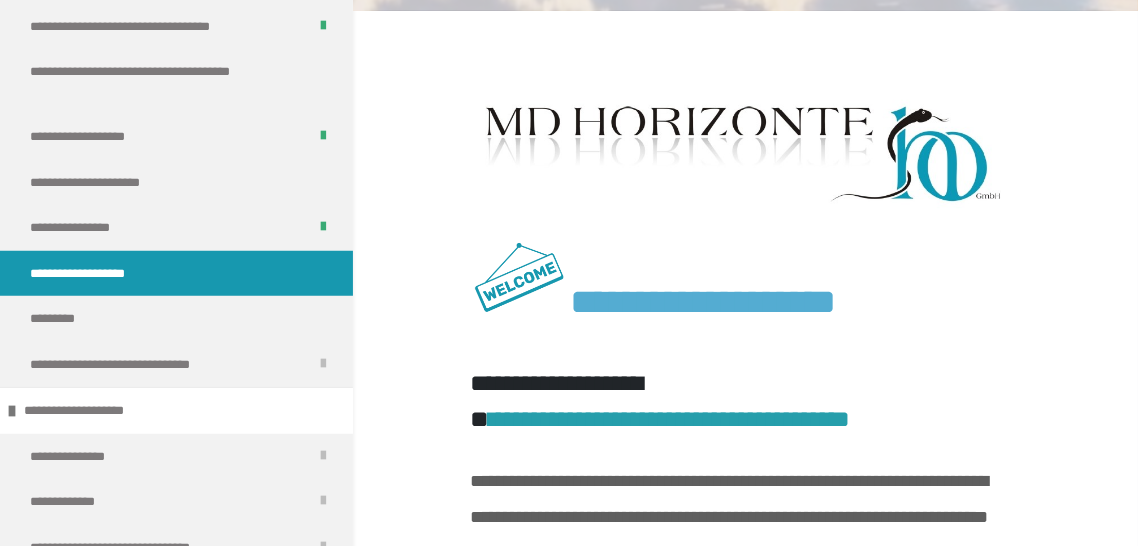 scroll, scrollTop: 0, scrollLeft: 0, axis: both 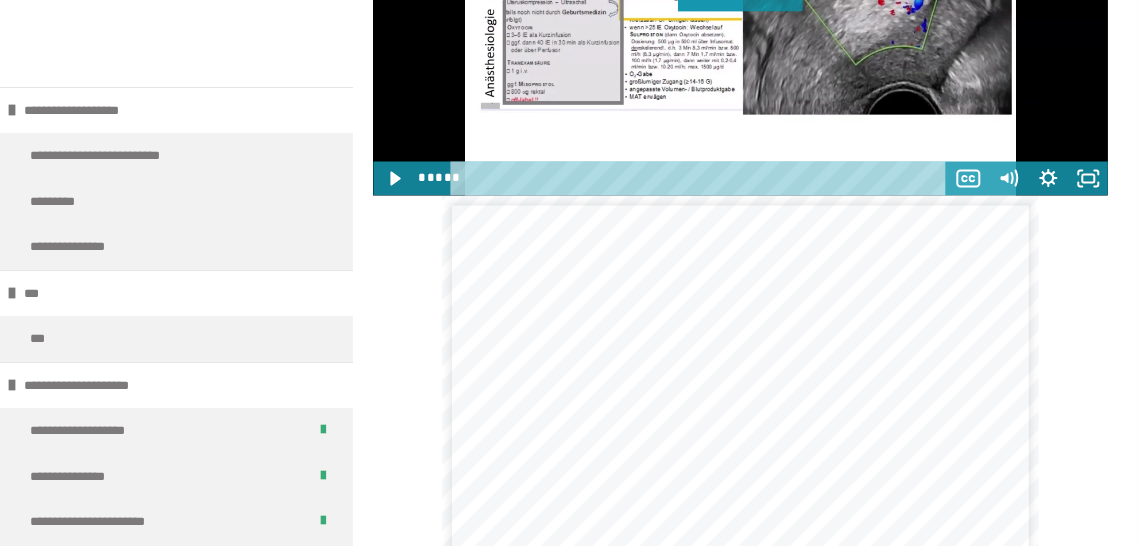 click 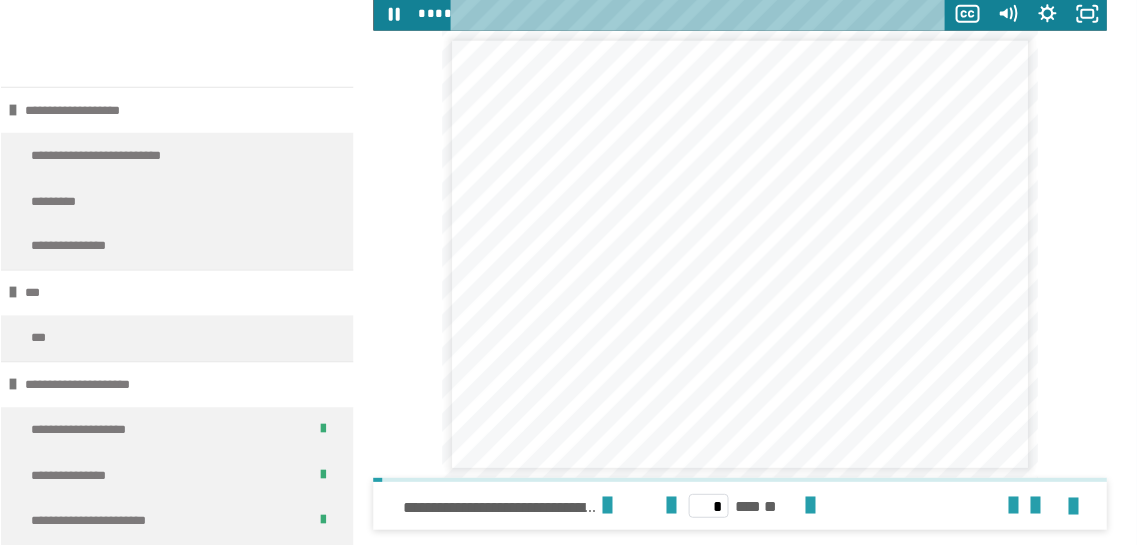 scroll, scrollTop: 2568, scrollLeft: 0, axis: vertical 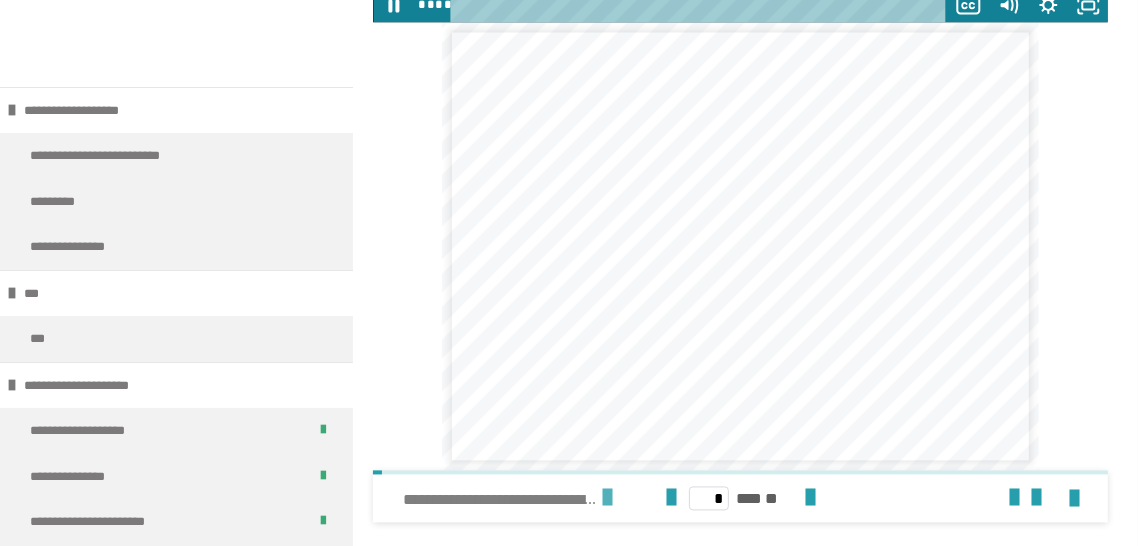click at bounding box center (607, 498) 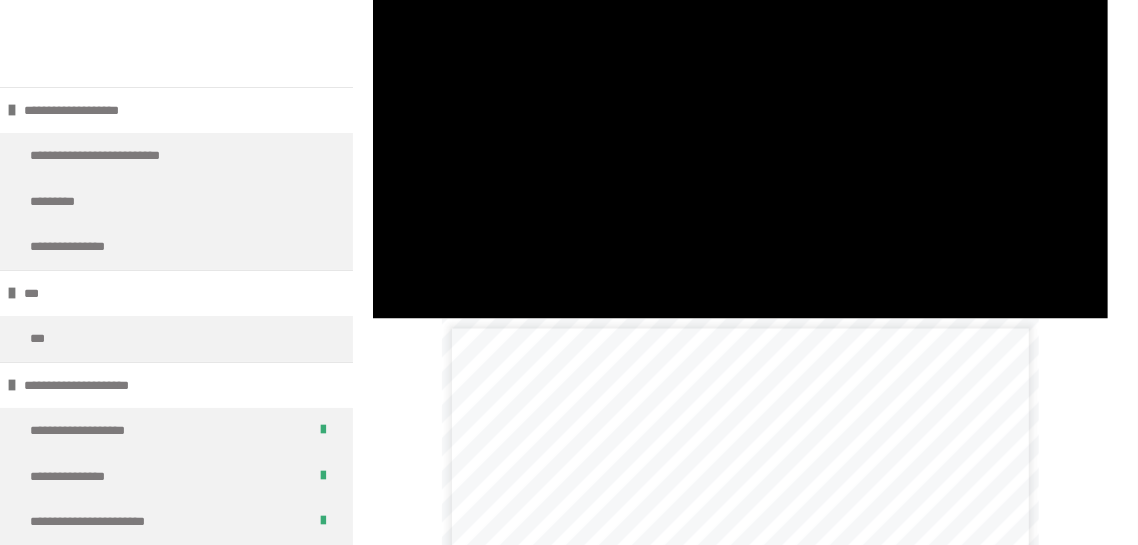 scroll, scrollTop: 2262, scrollLeft: 0, axis: vertical 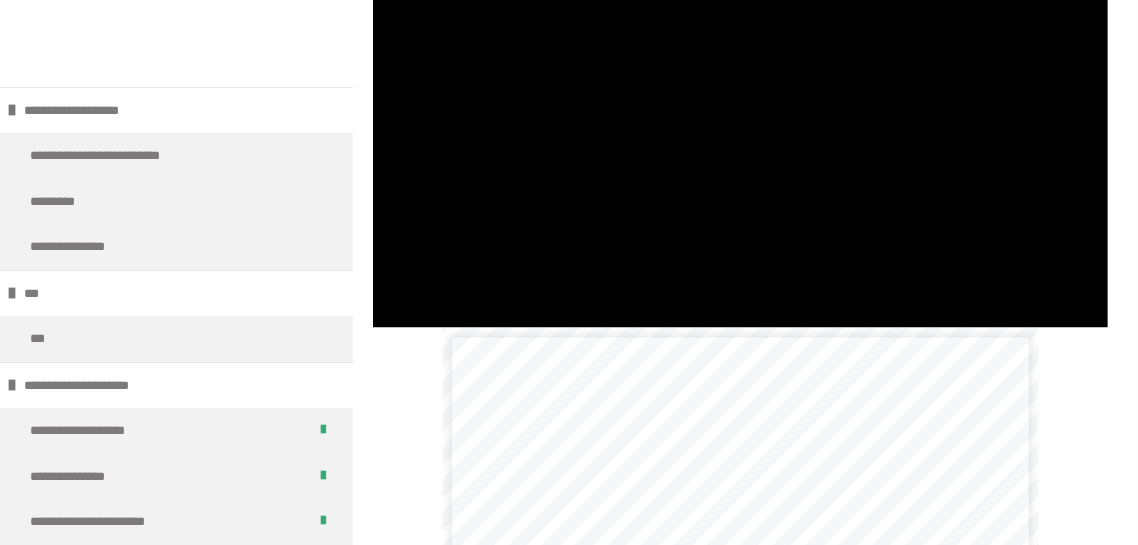 click at bounding box center (740, 120) 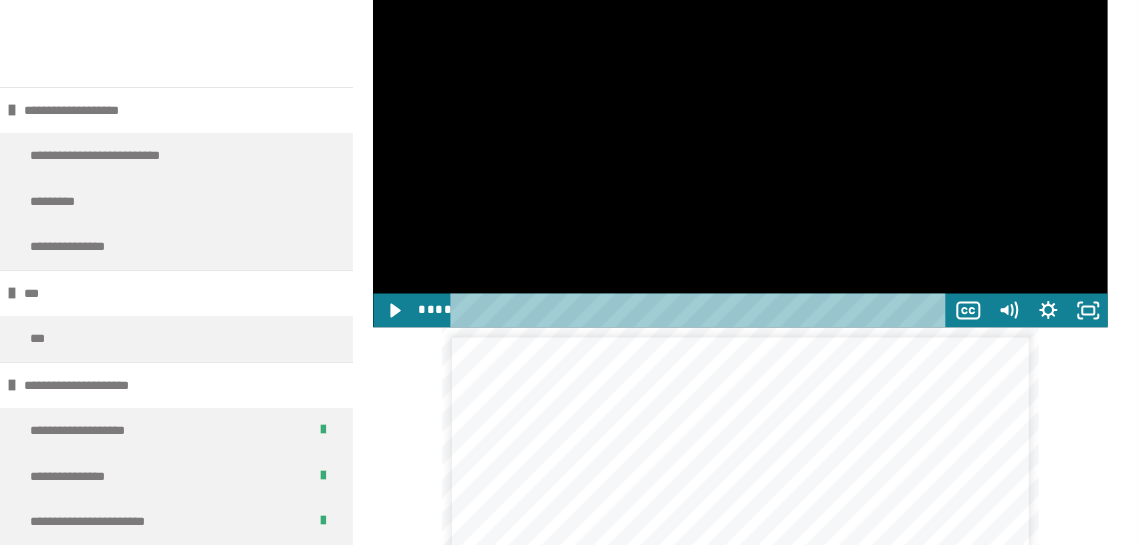 click 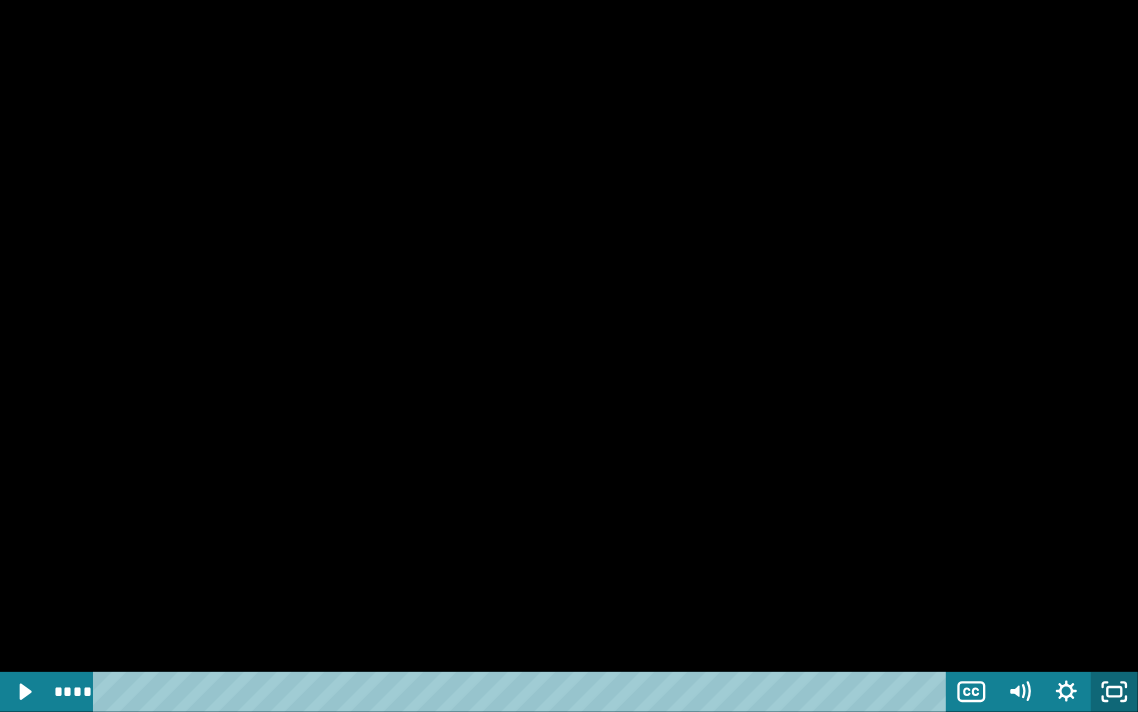 click at bounding box center [569, 356] 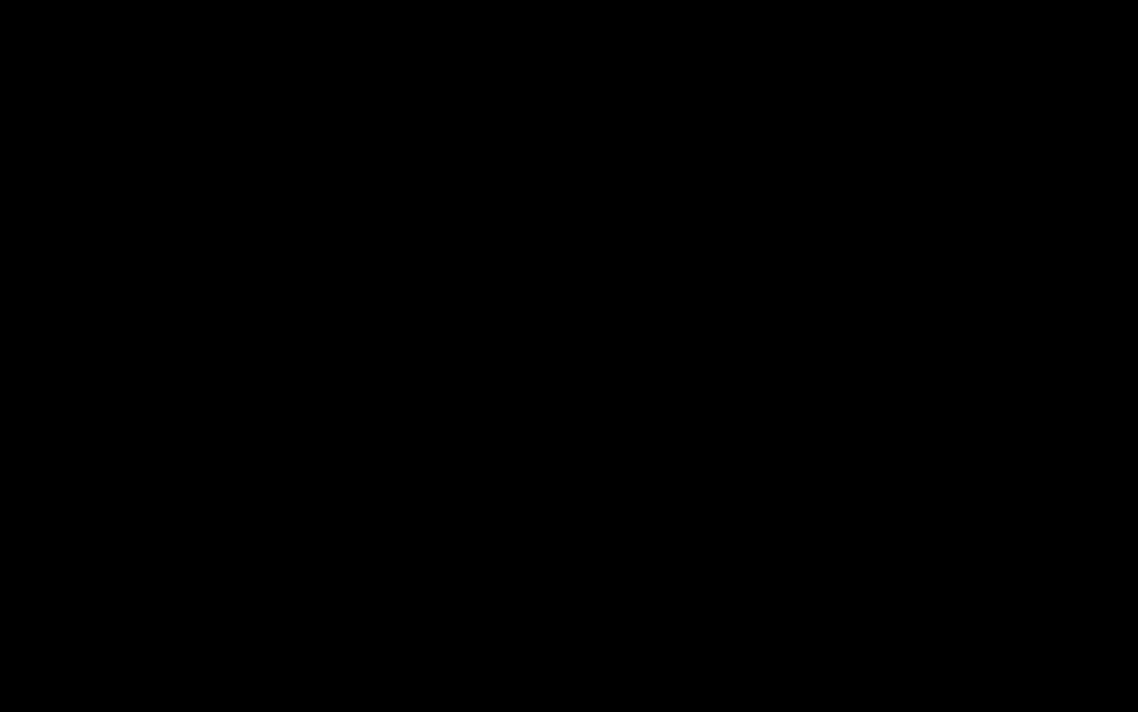 click at bounding box center [569, 356] 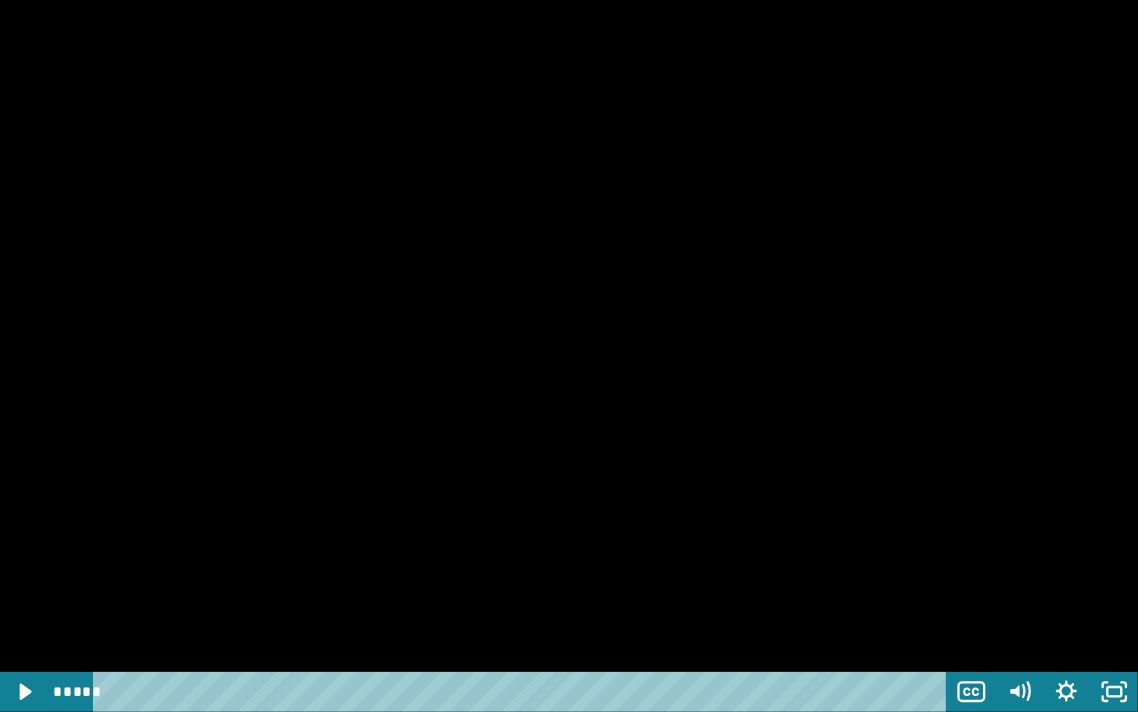 click at bounding box center [569, 356] 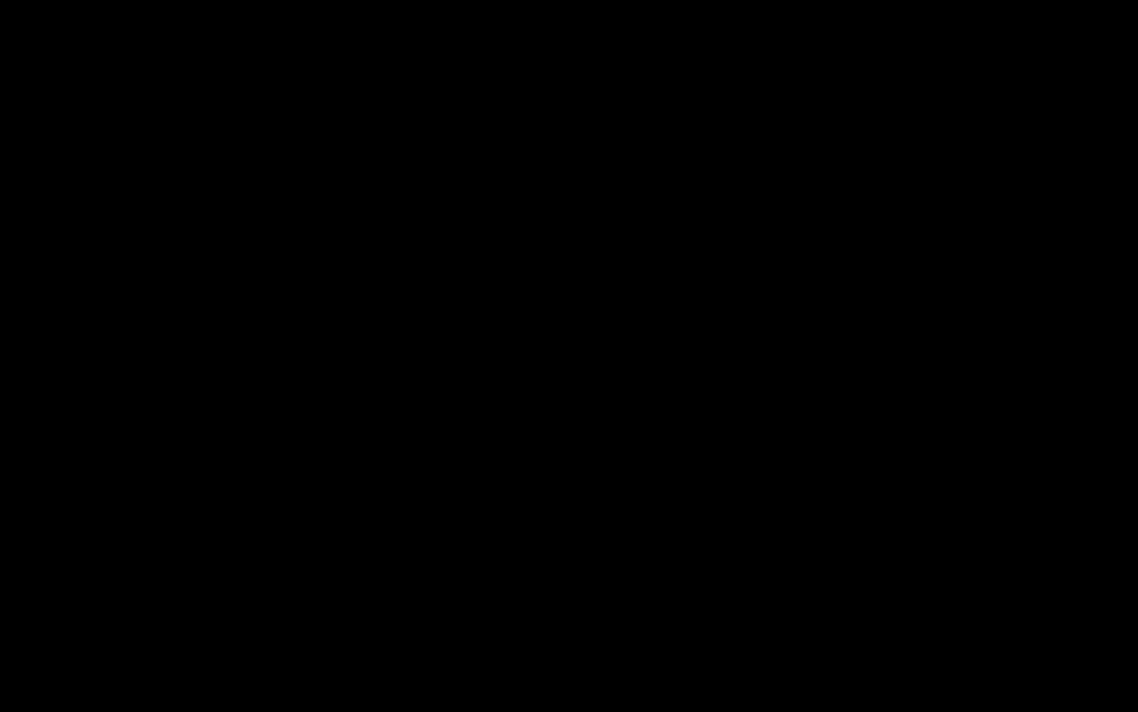 click at bounding box center (569, 356) 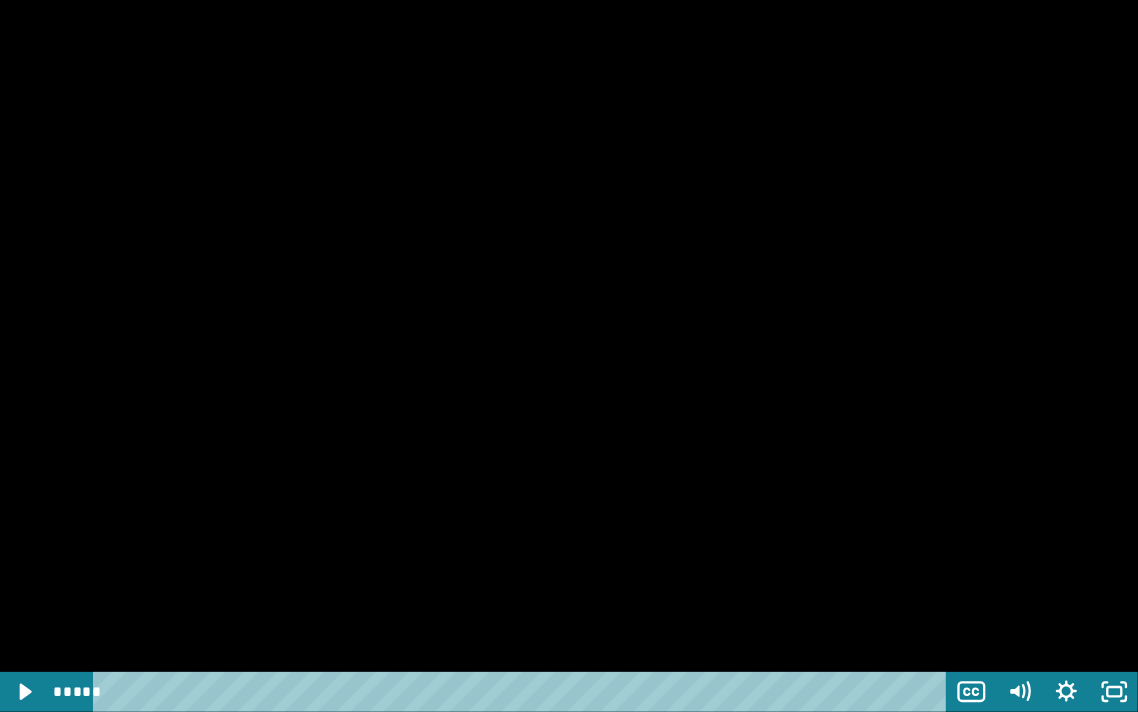 click at bounding box center [569, 356] 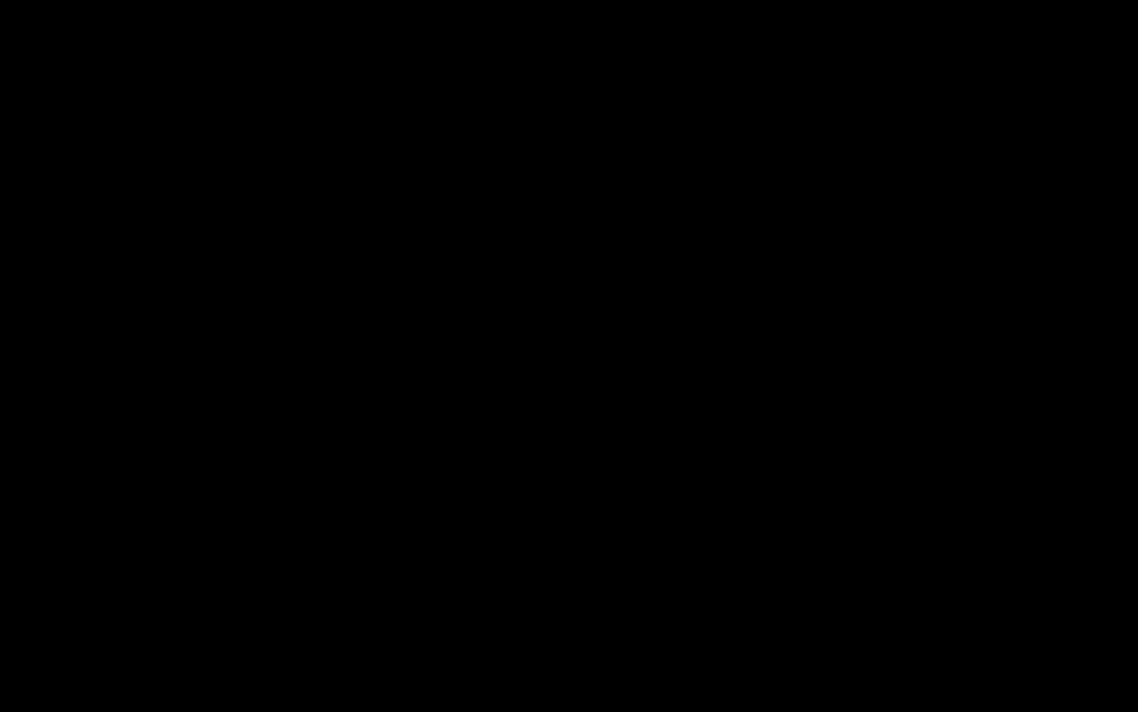 click at bounding box center (569, 356) 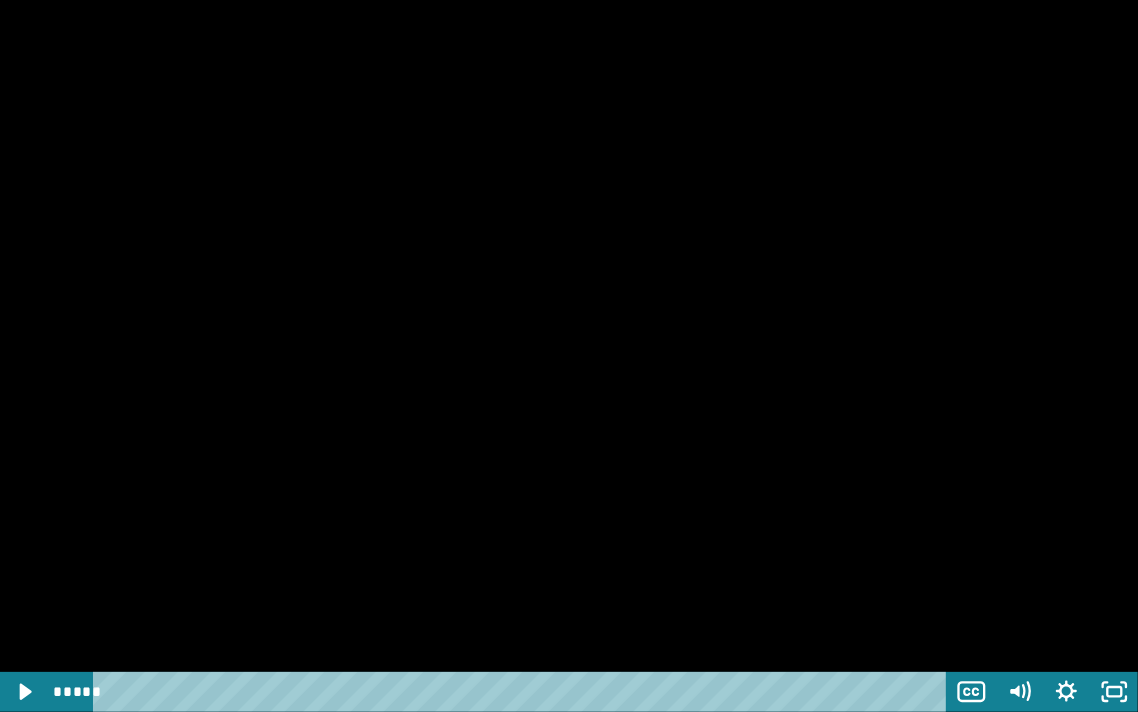 click at bounding box center (524, 692) 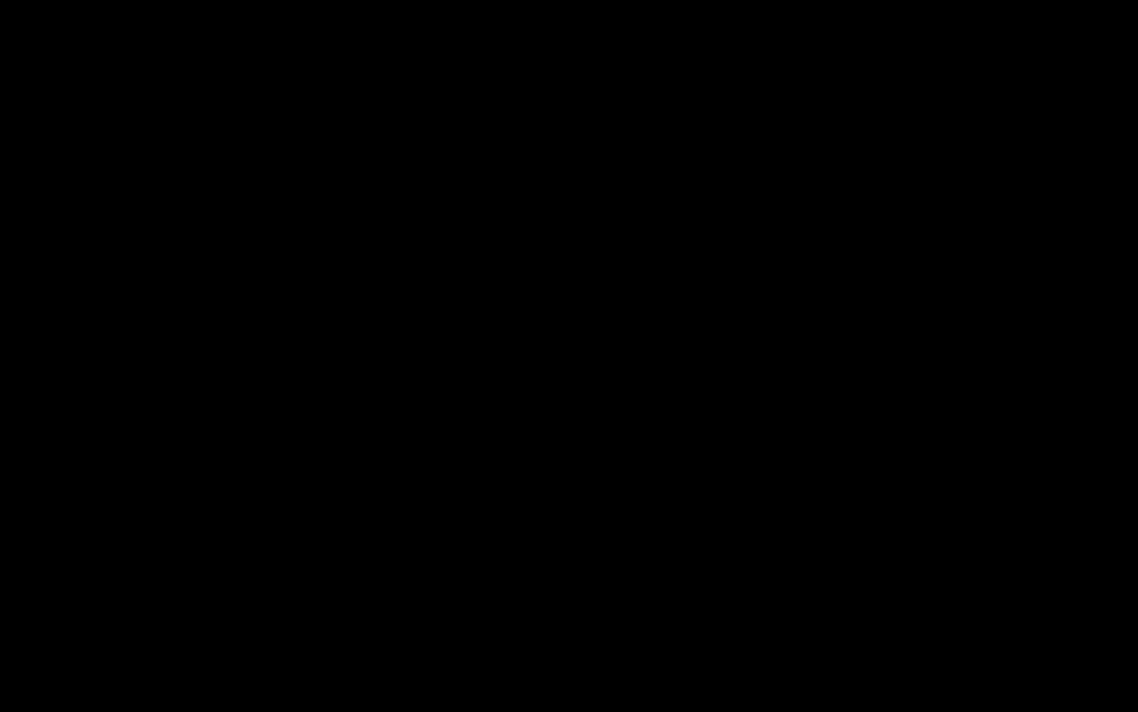 click at bounding box center [569, 356] 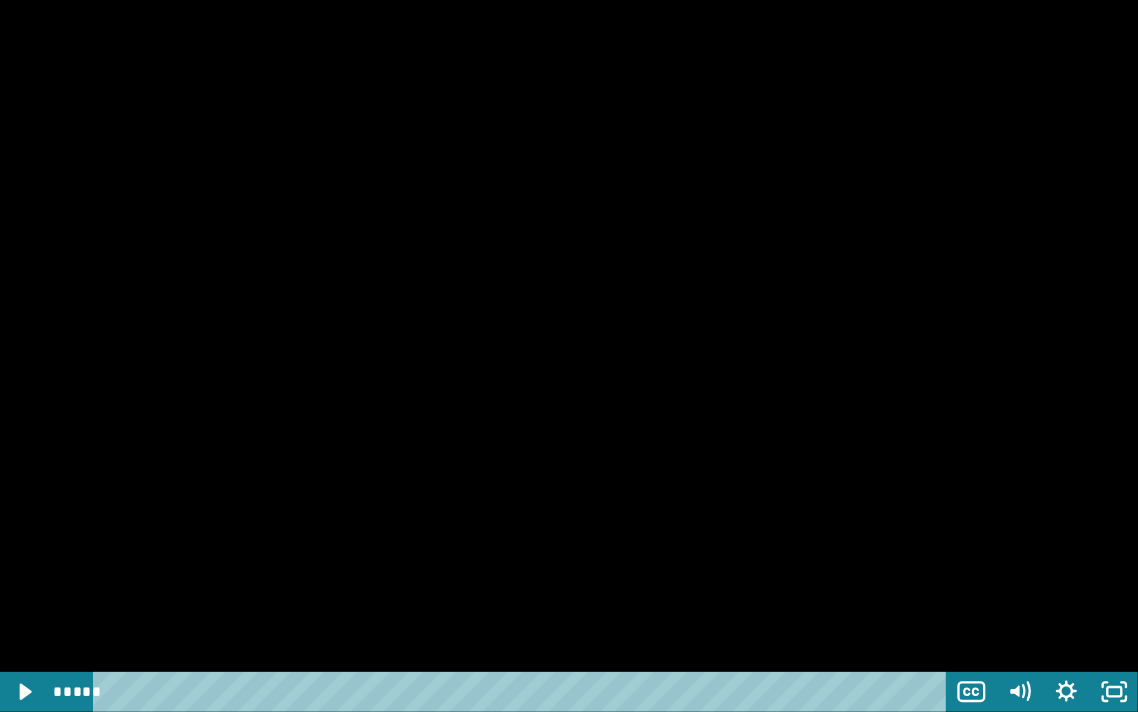 click on "*****" at bounding box center (524, 692) 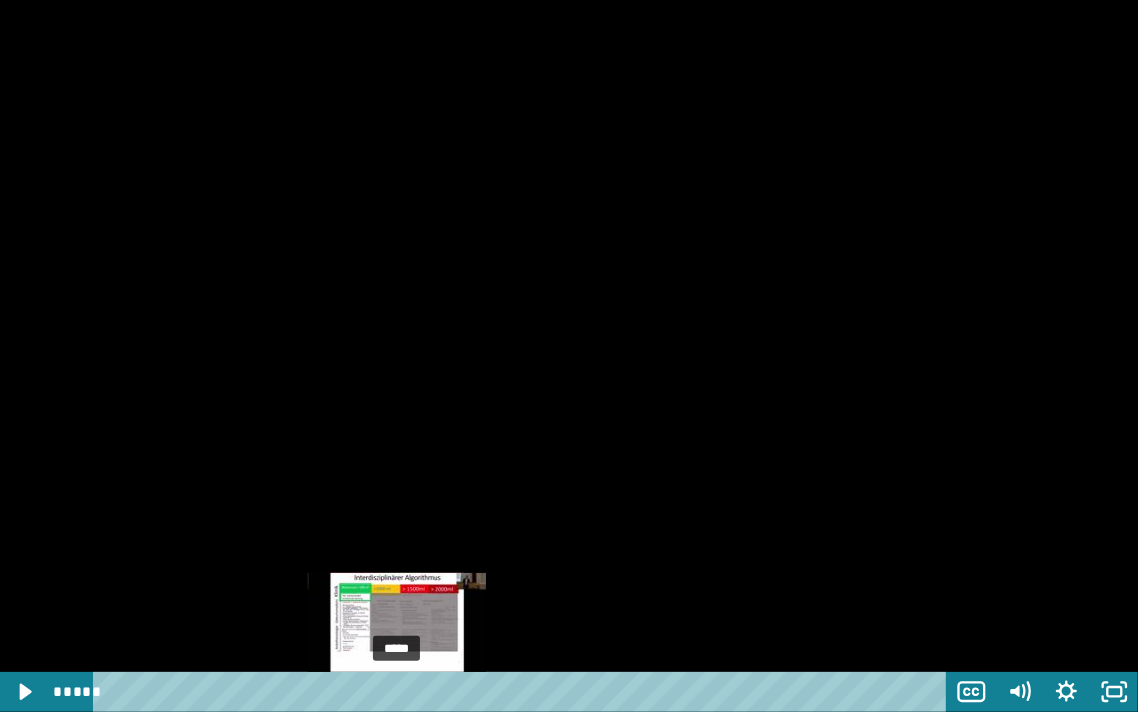 click on "*****" at bounding box center [524, 692] 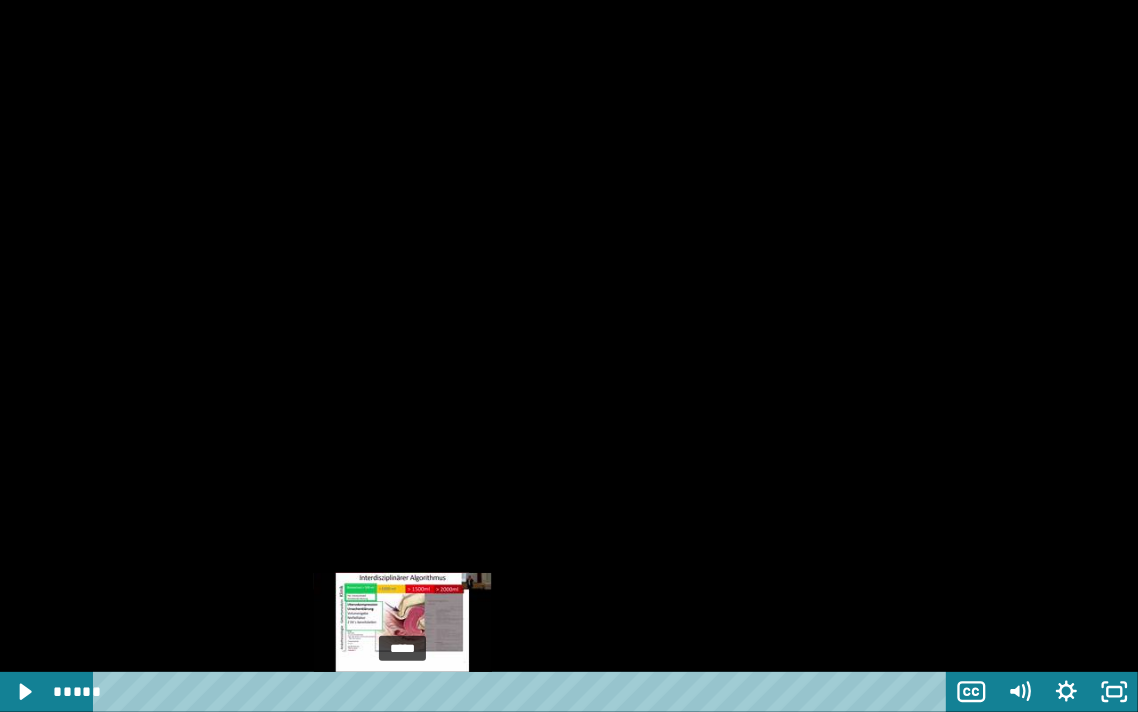 click at bounding box center (569, 356) 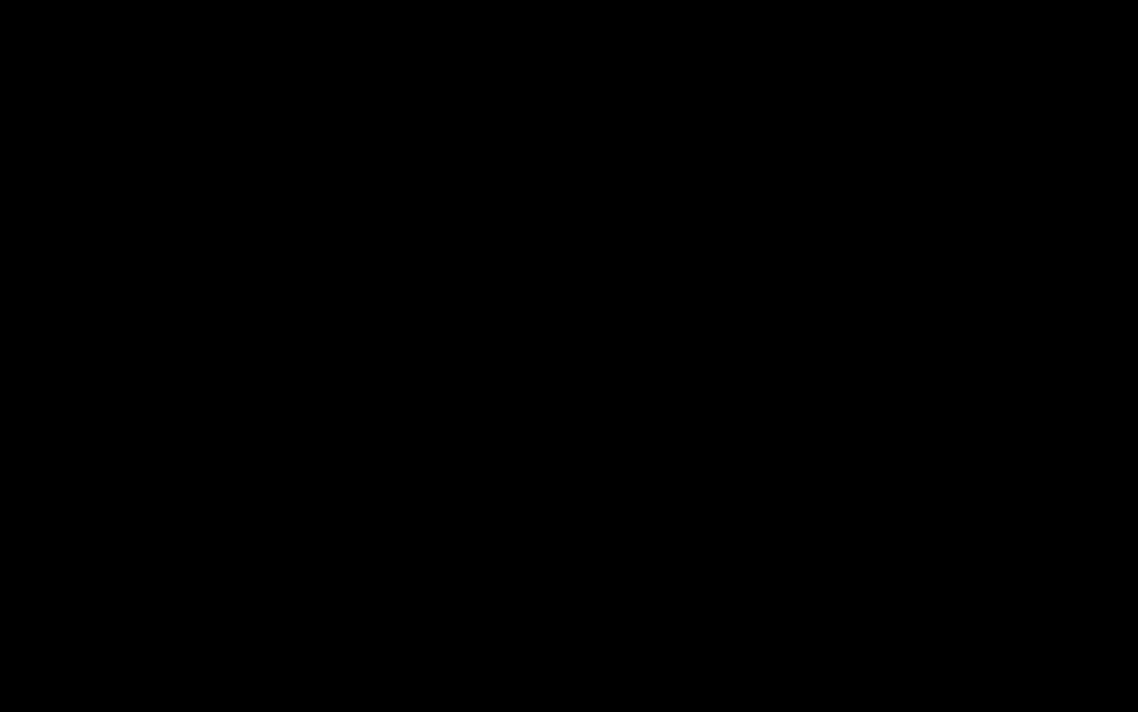 click at bounding box center [569, 356] 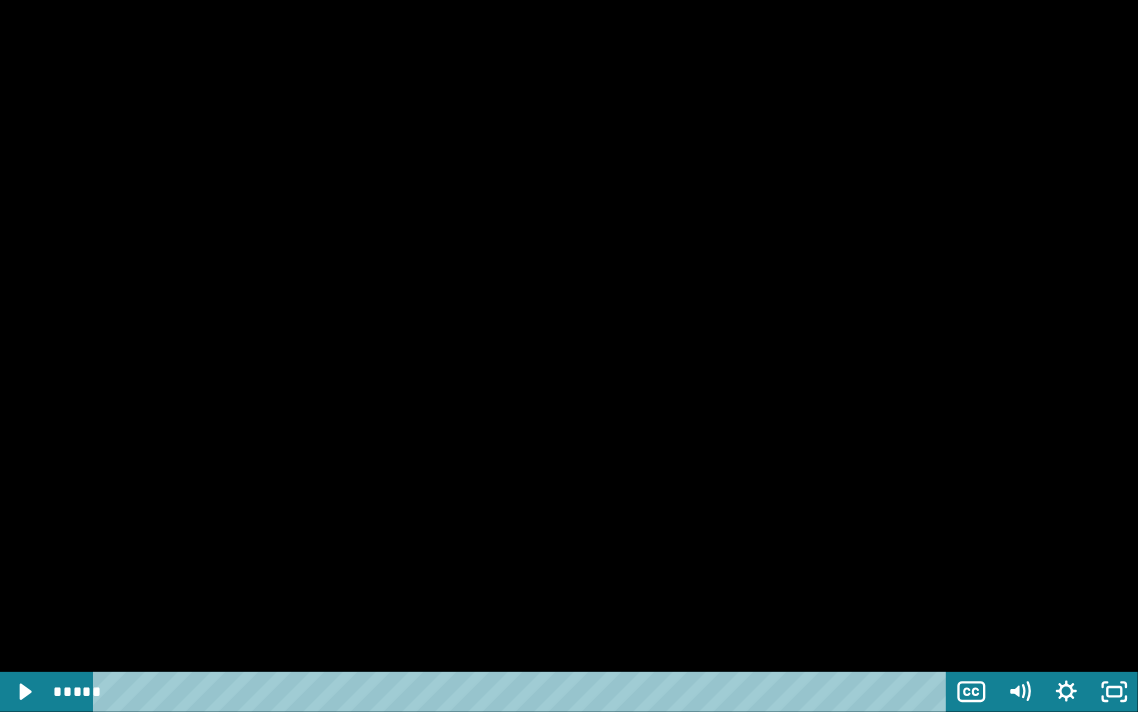 click at bounding box center (569, 356) 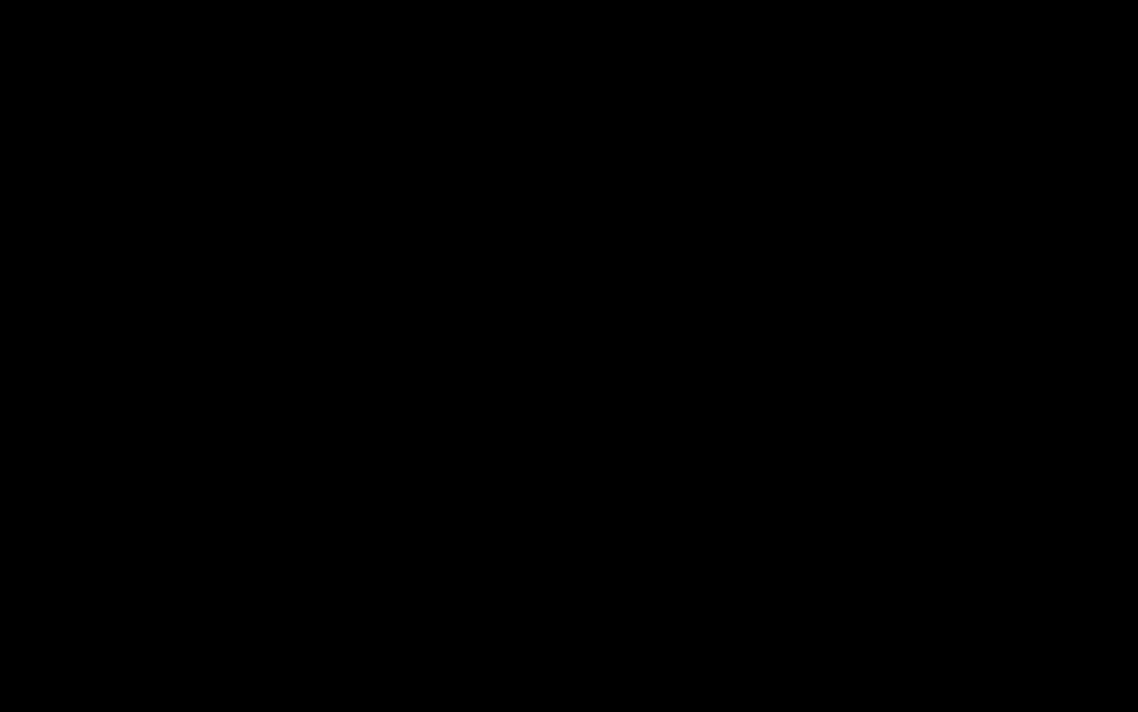 click at bounding box center [569, 356] 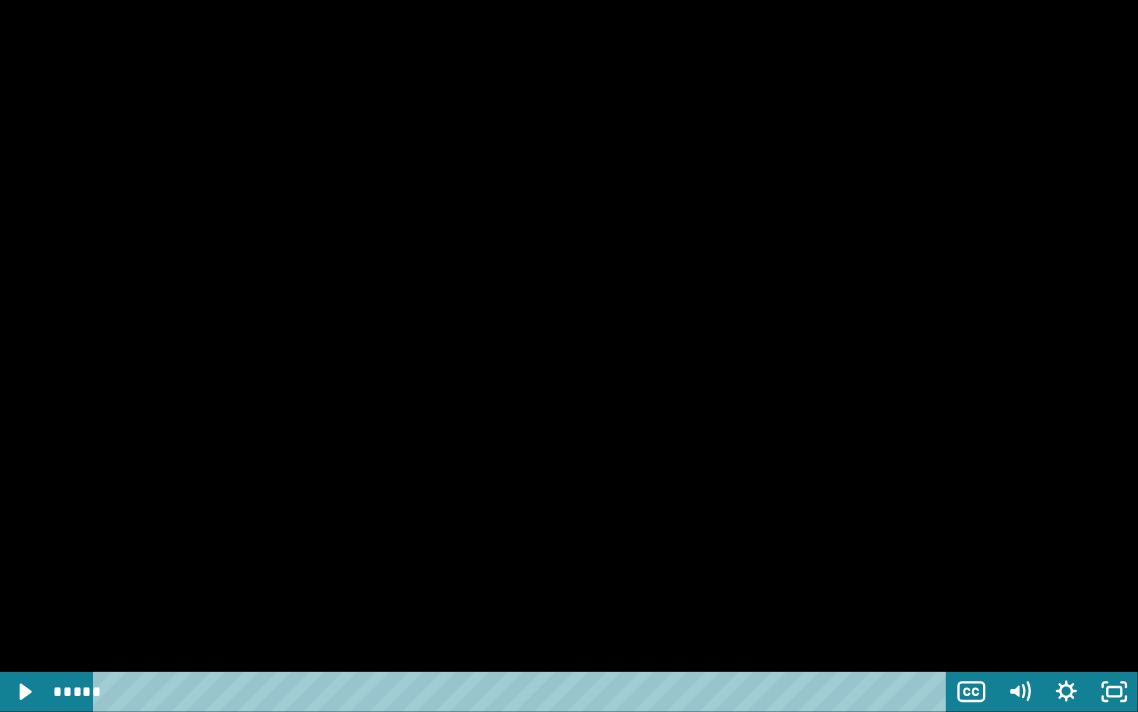 click 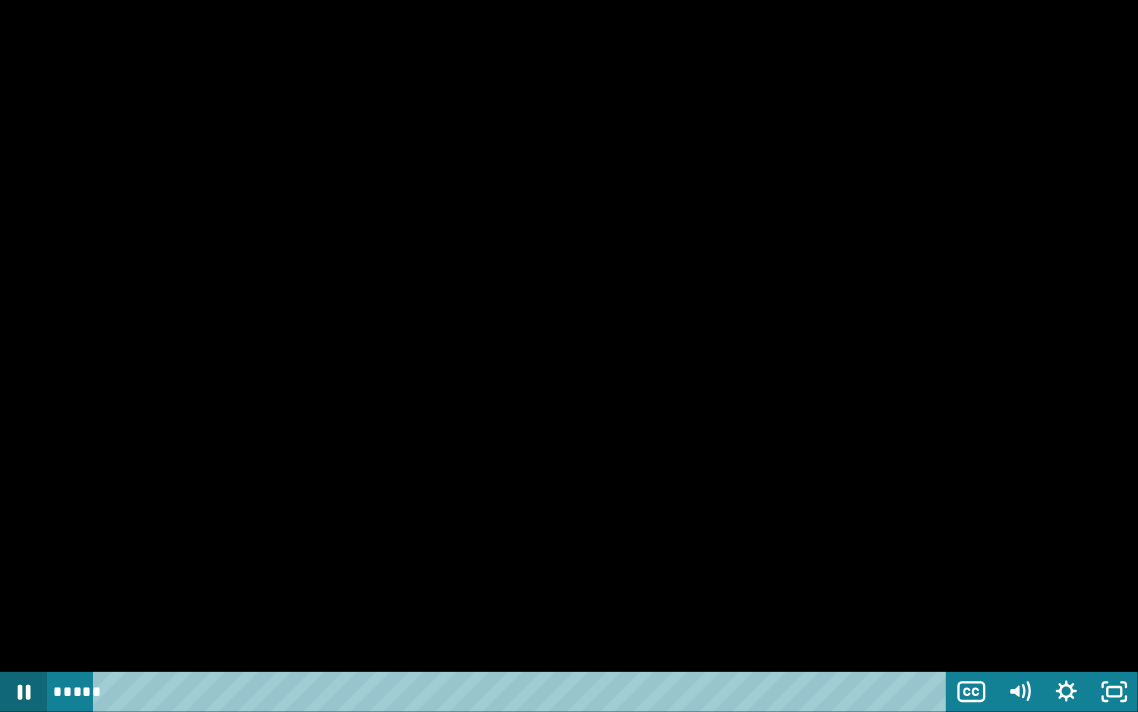 click at bounding box center (569, 356) 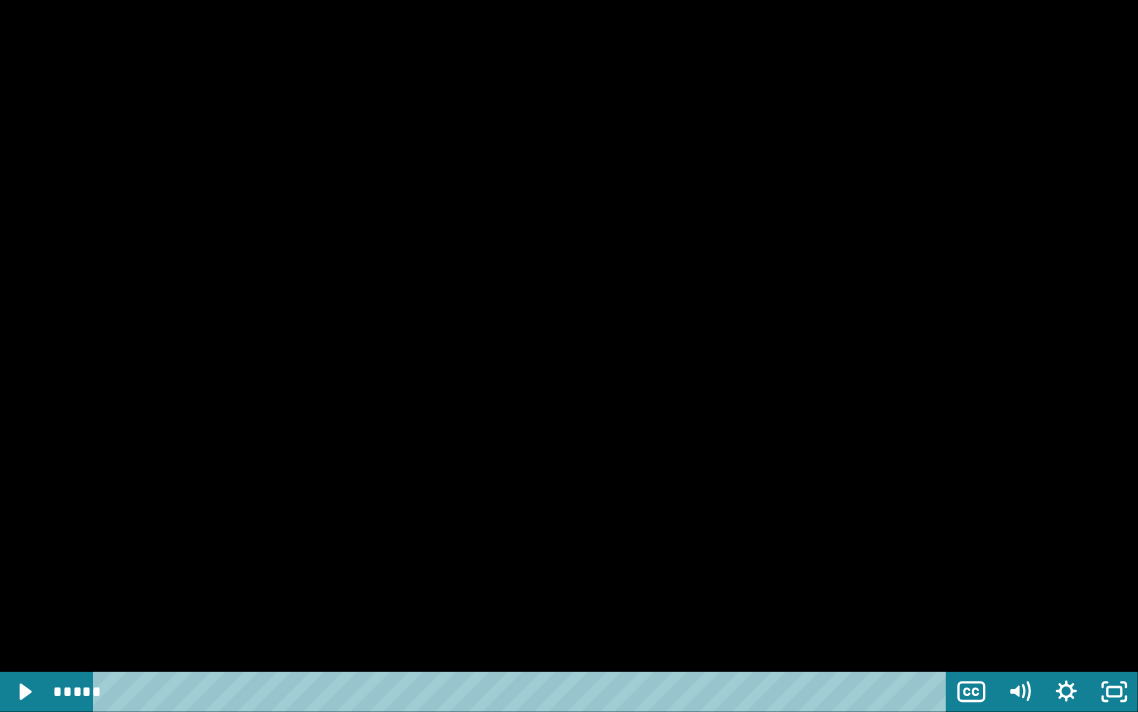 click at bounding box center (569, 356) 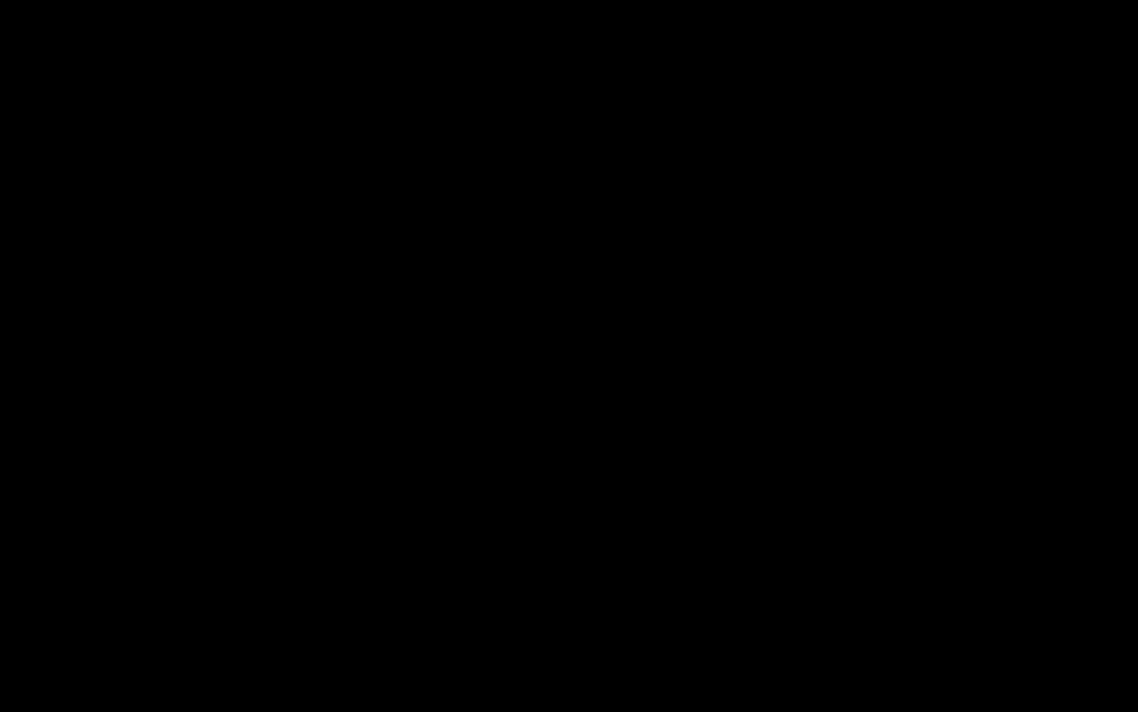 click at bounding box center (569, 356) 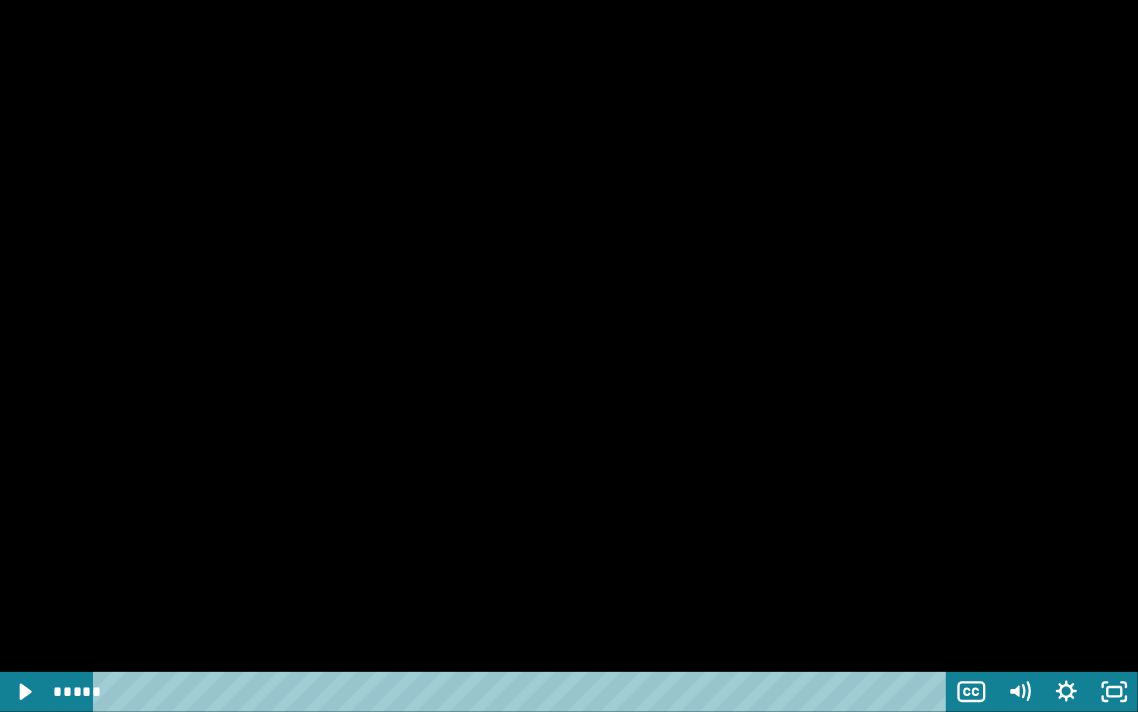 click at bounding box center (569, 356) 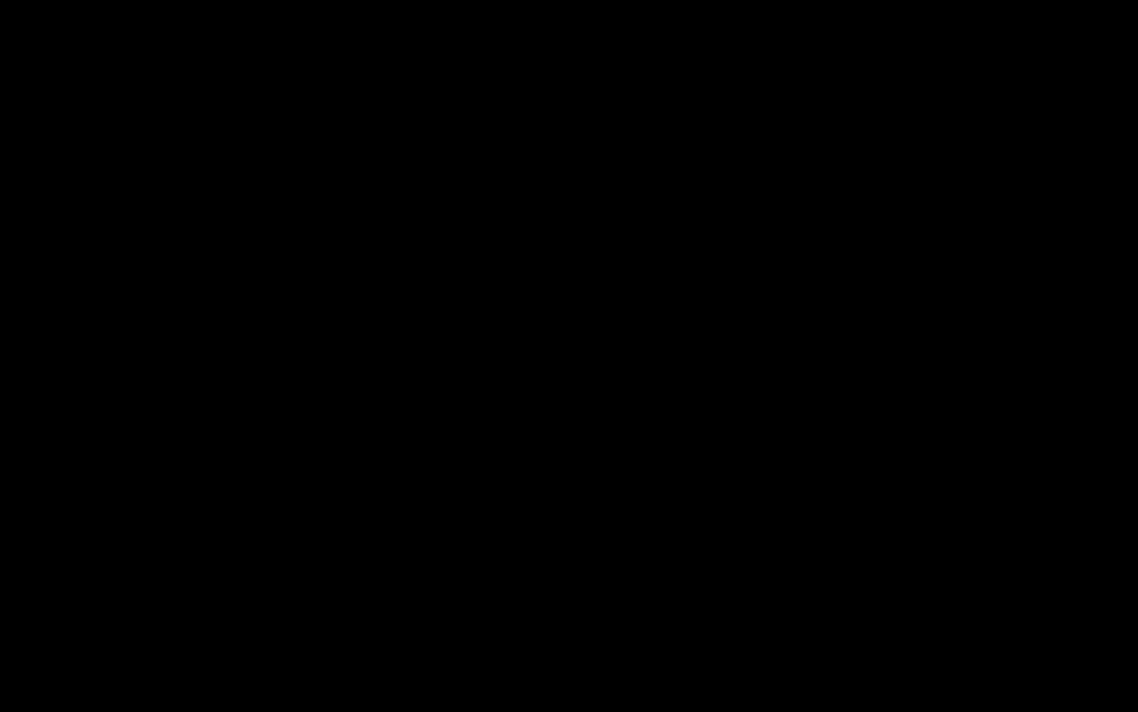 click at bounding box center (569, 356) 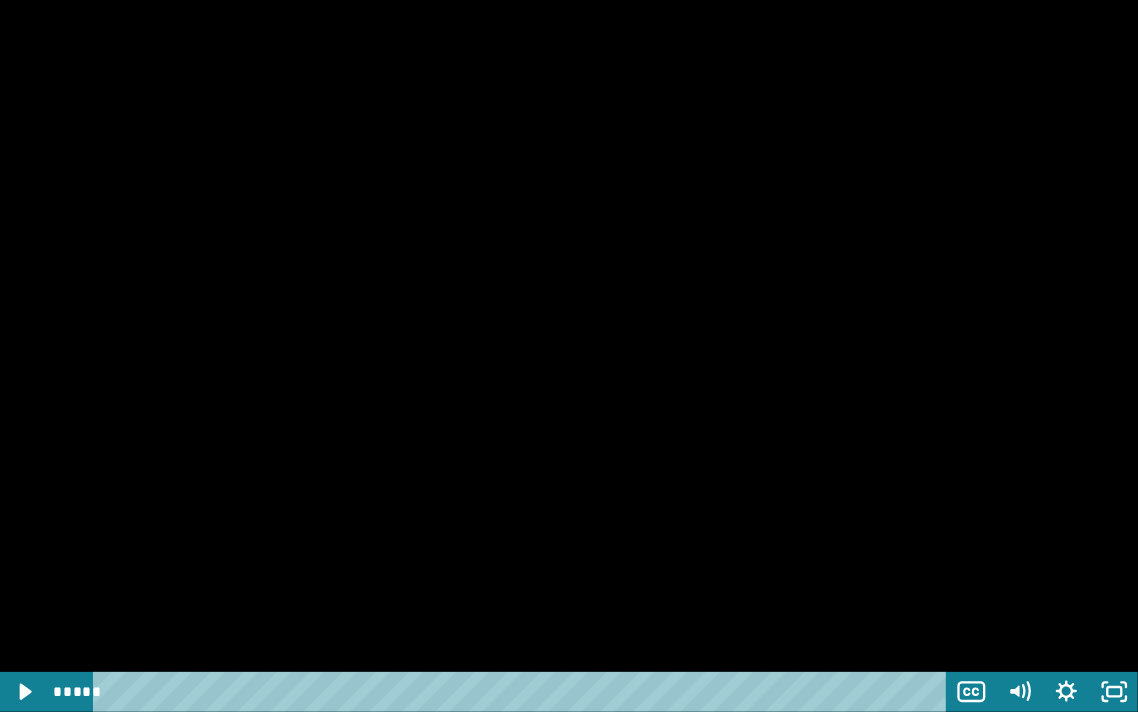 click at bounding box center [569, 356] 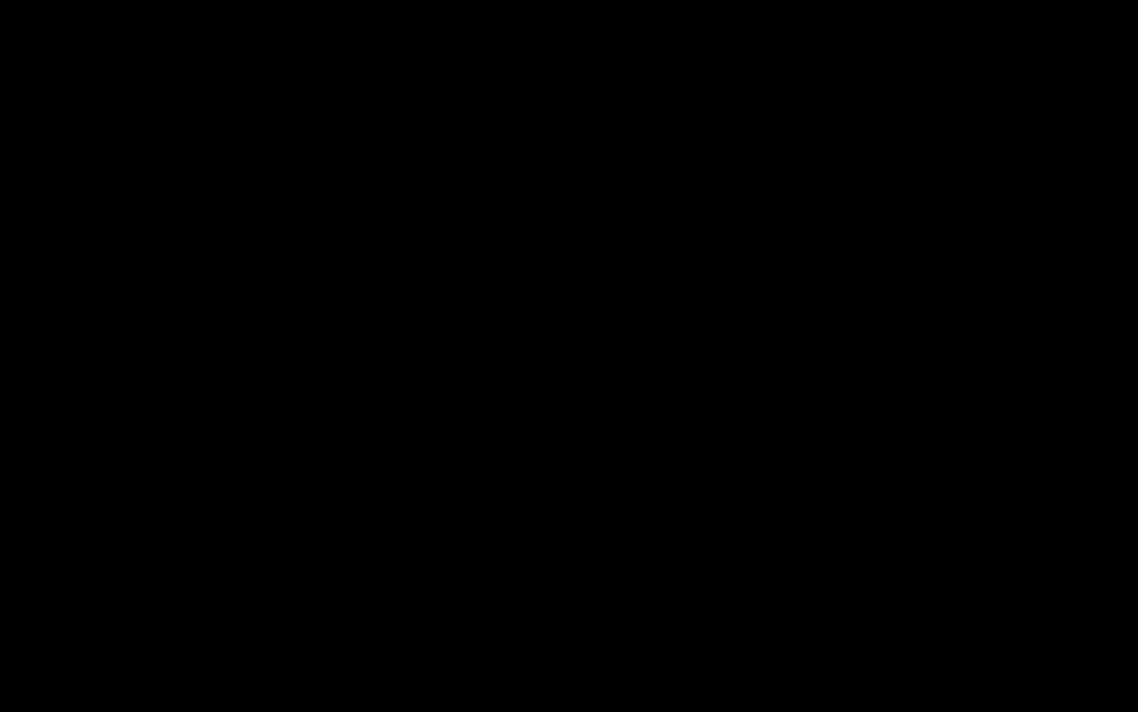 click at bounding box center (569, 356) 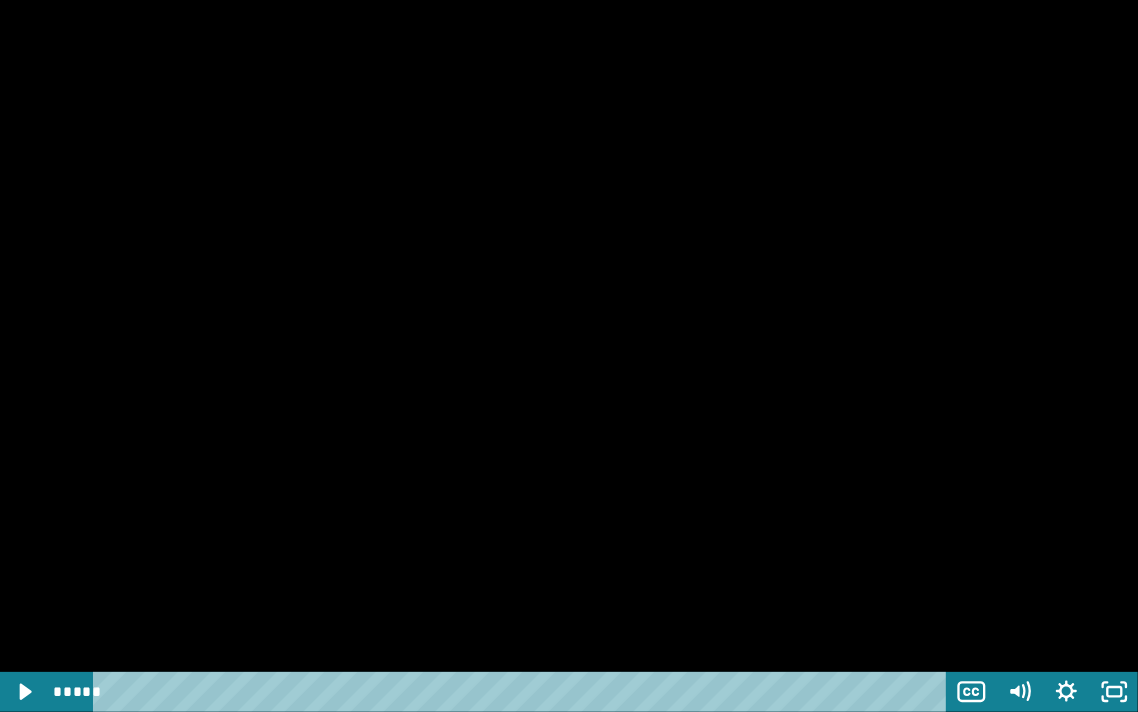 click at bounding box center [569, 356] 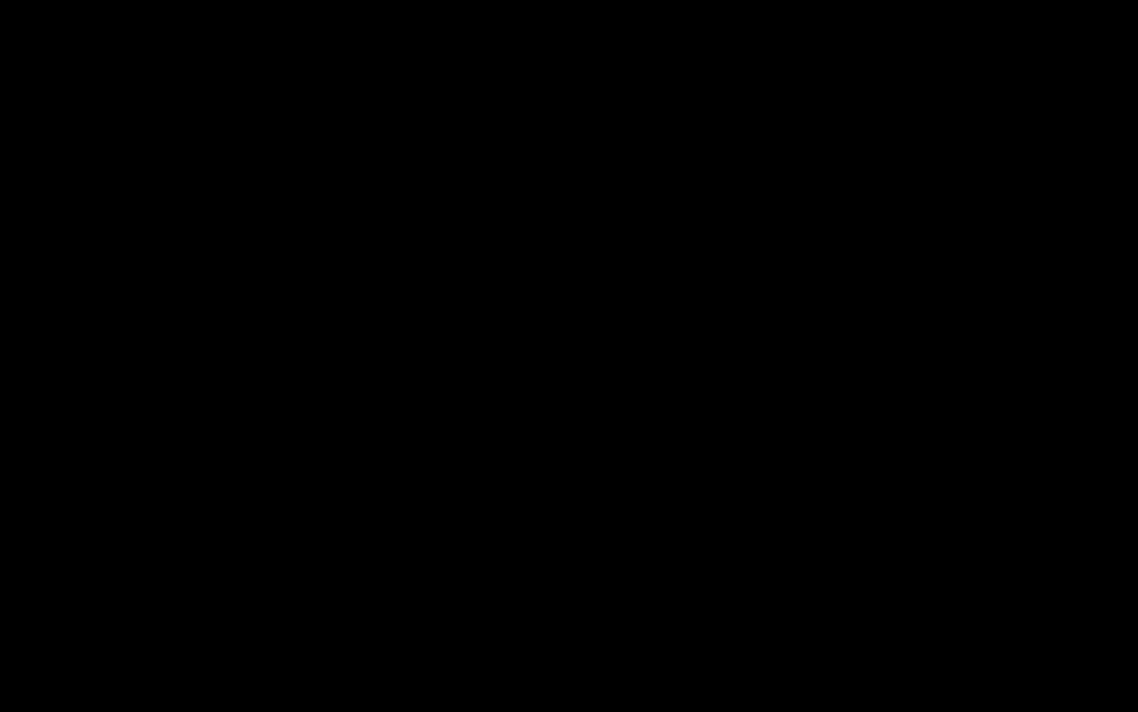 click at bounding box center [569, 356] 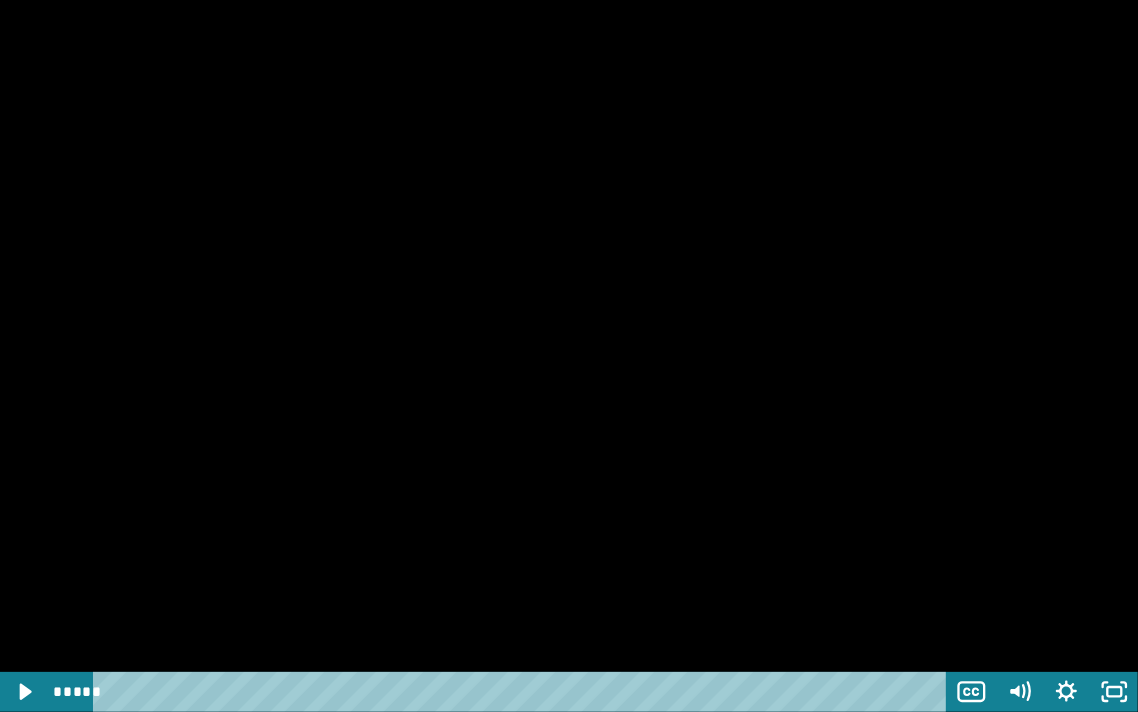 click at bounding box center [569, 356] 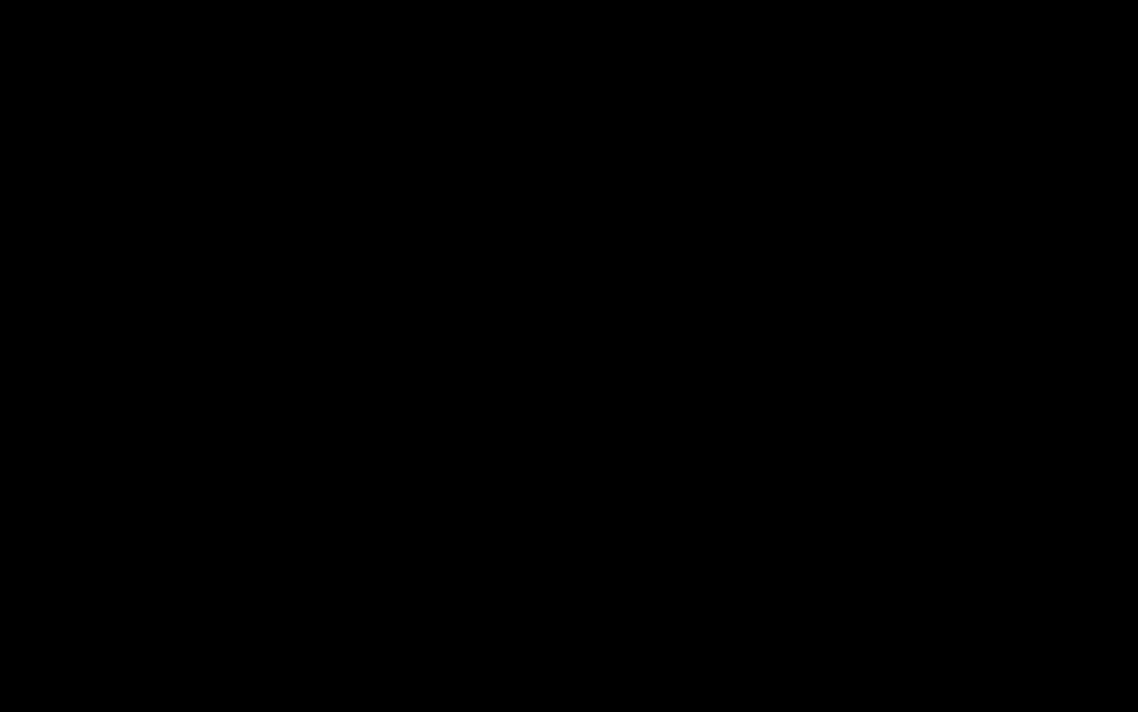 click at bounding box center (569, 356) 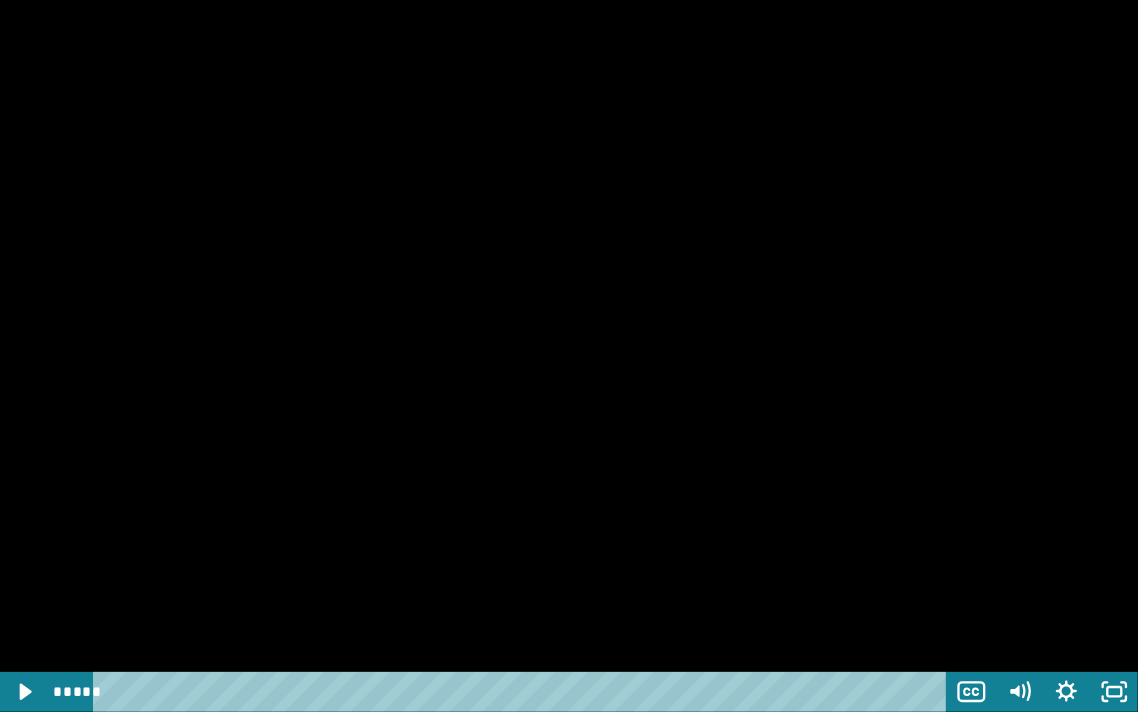 click at bounding box center [569, 356] 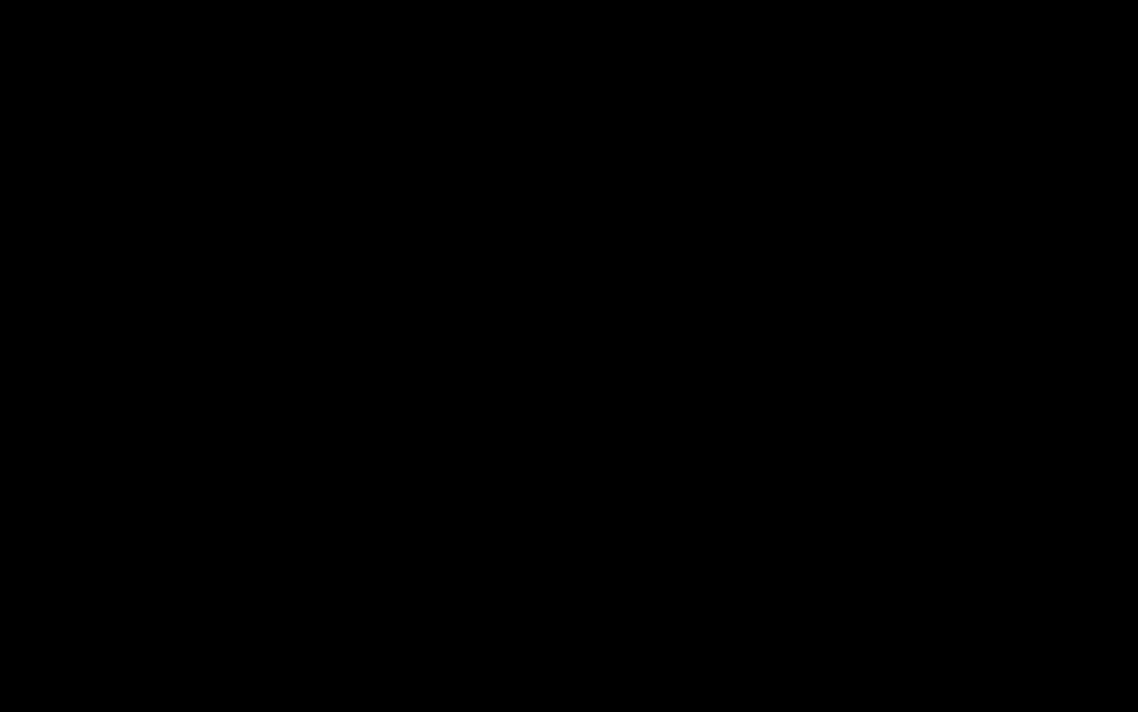 click at bounding box center (569, 356) 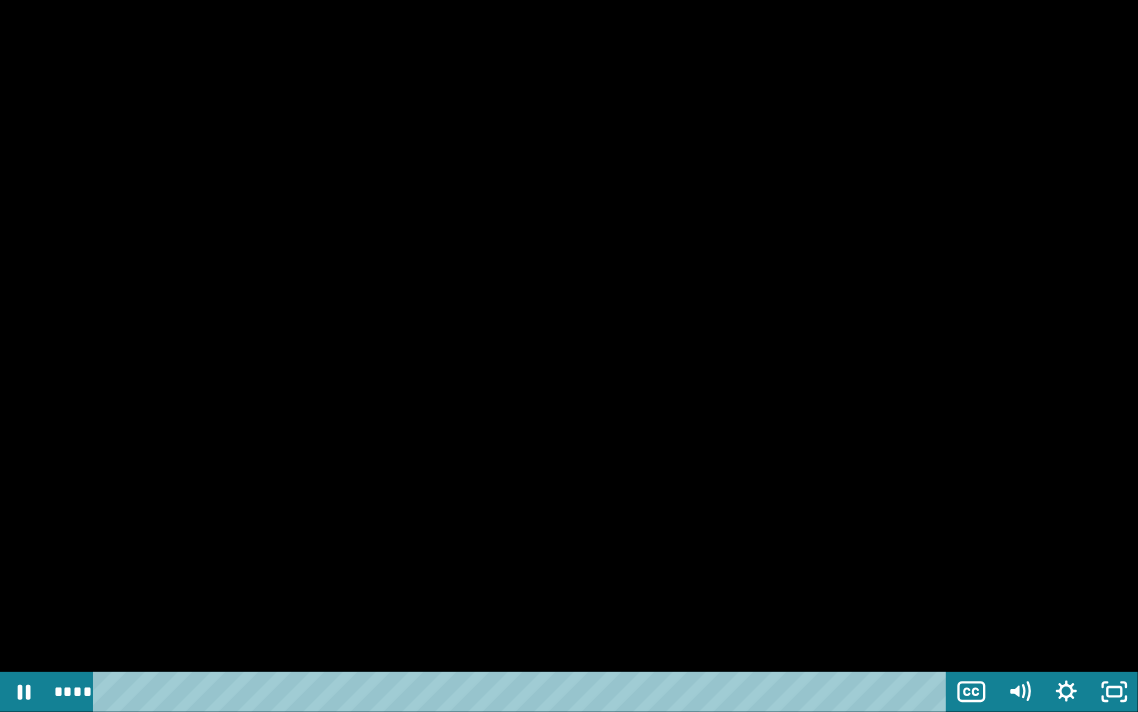 click at bounding box center [569, 356] 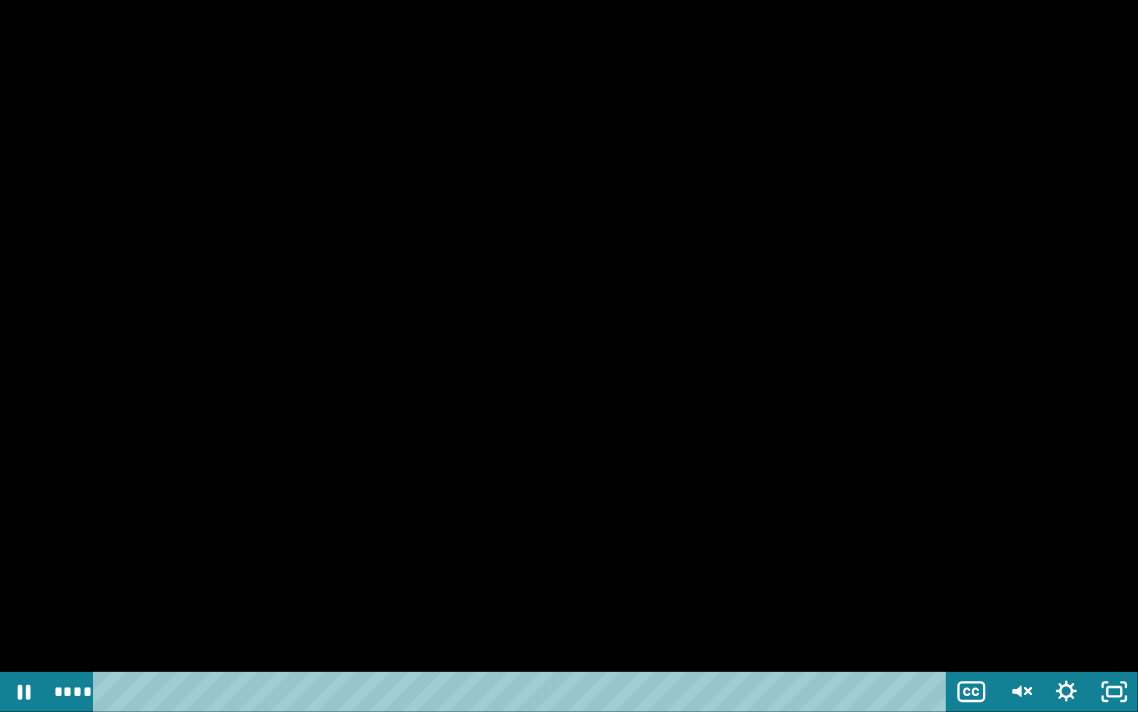 click on "**********" at bounding box center [0, 0] 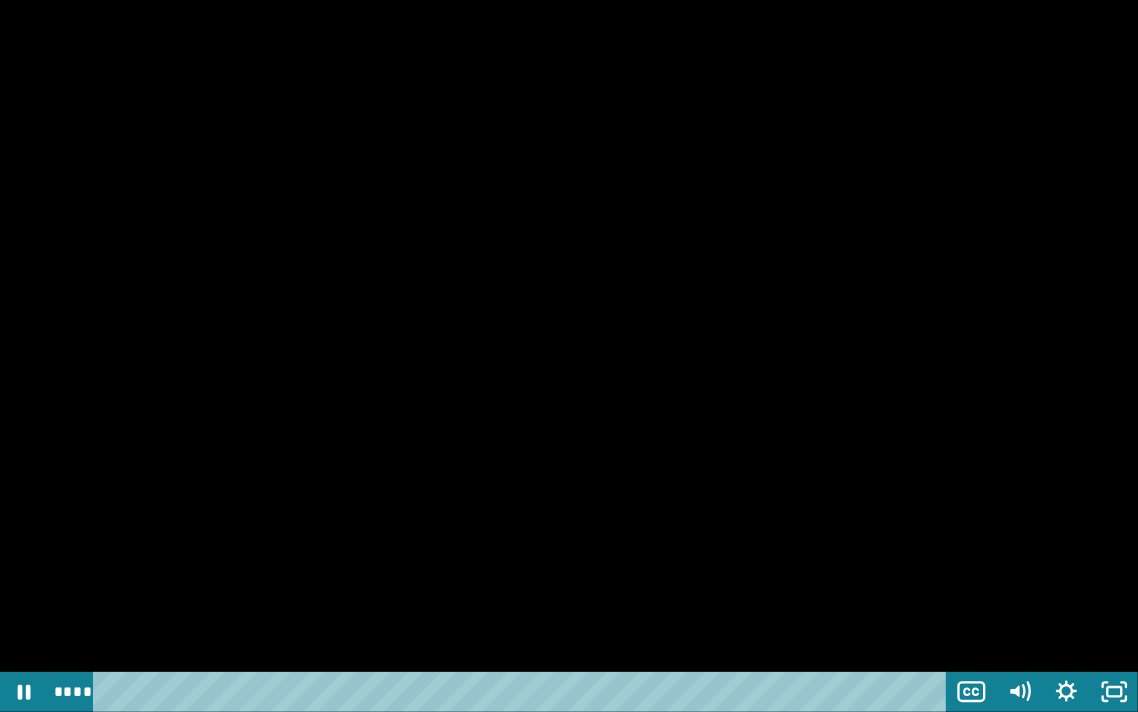 click at bounding box center [569, 356] 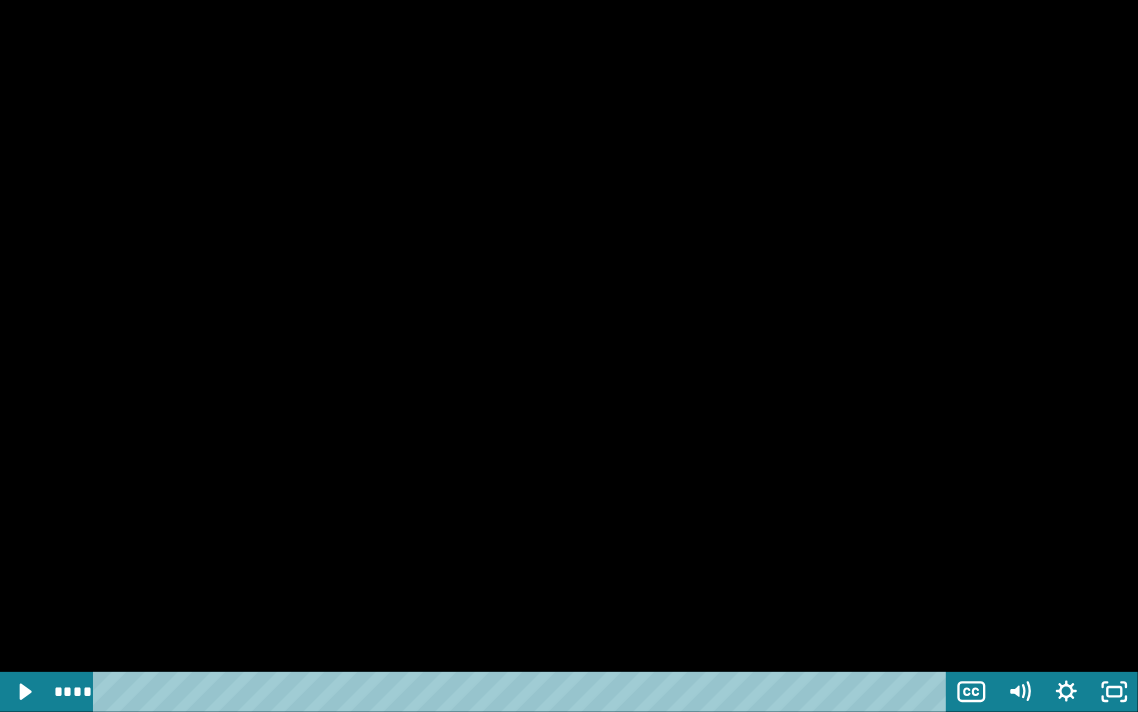 click 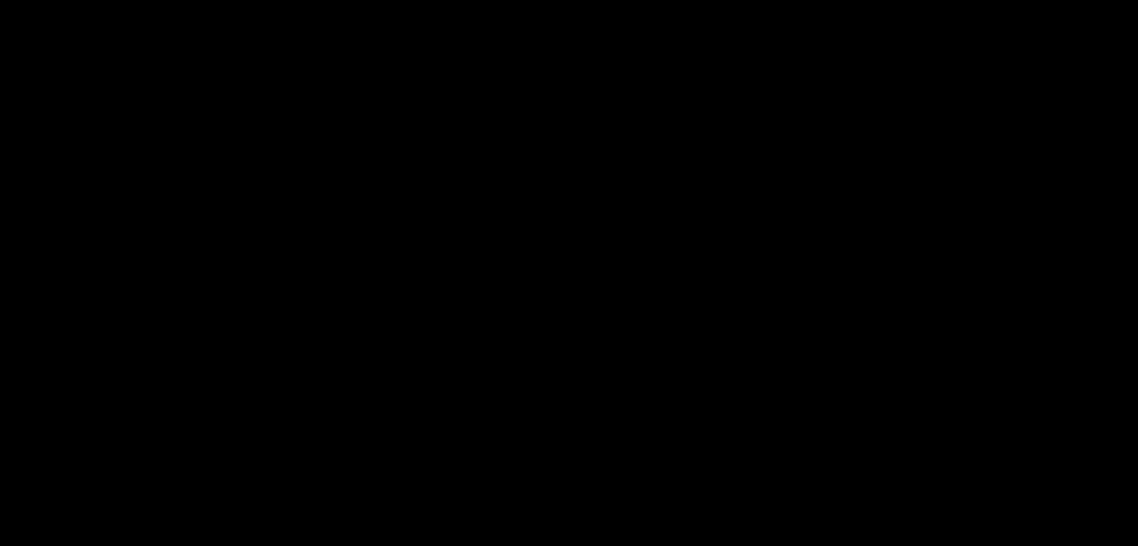 scroll, scrollTop: 3537, scrollLeft: 0, axis: vertical 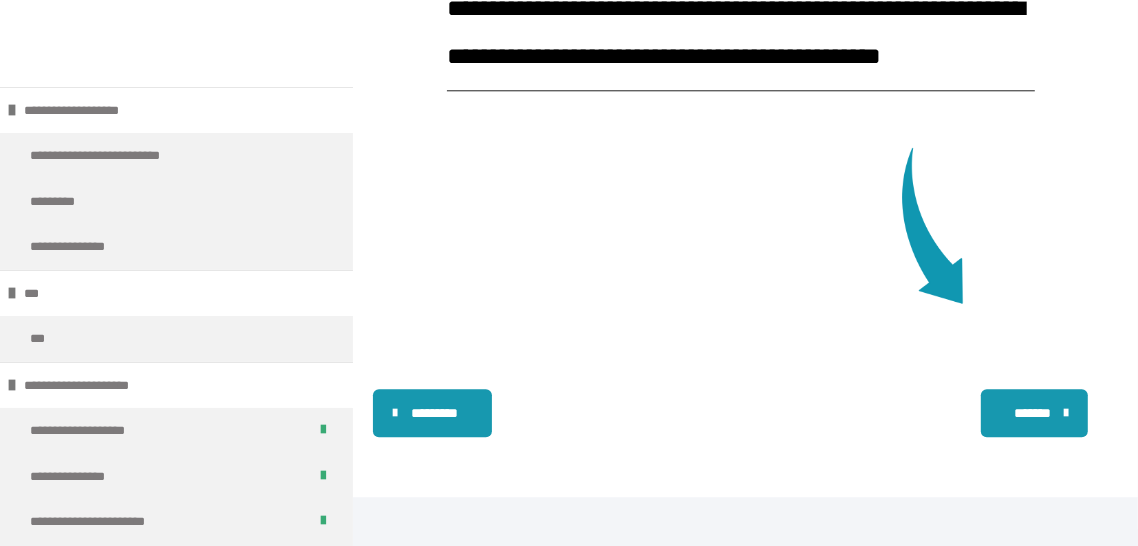 click on "*******" at bounding box center [1034, 413] 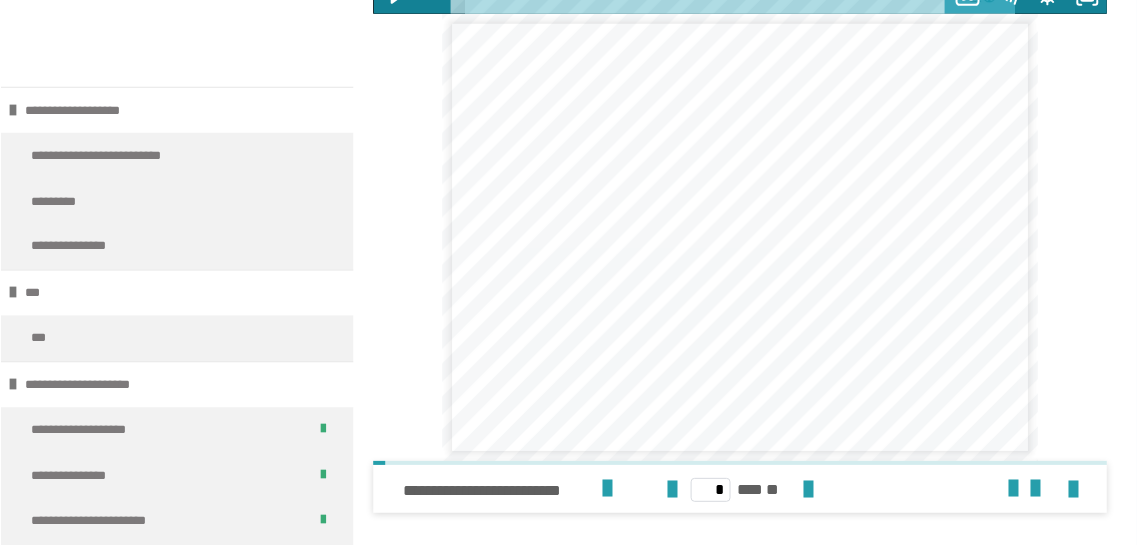 scroll, scrollTop: 2567, scrollLeft: 0, axis: vertical 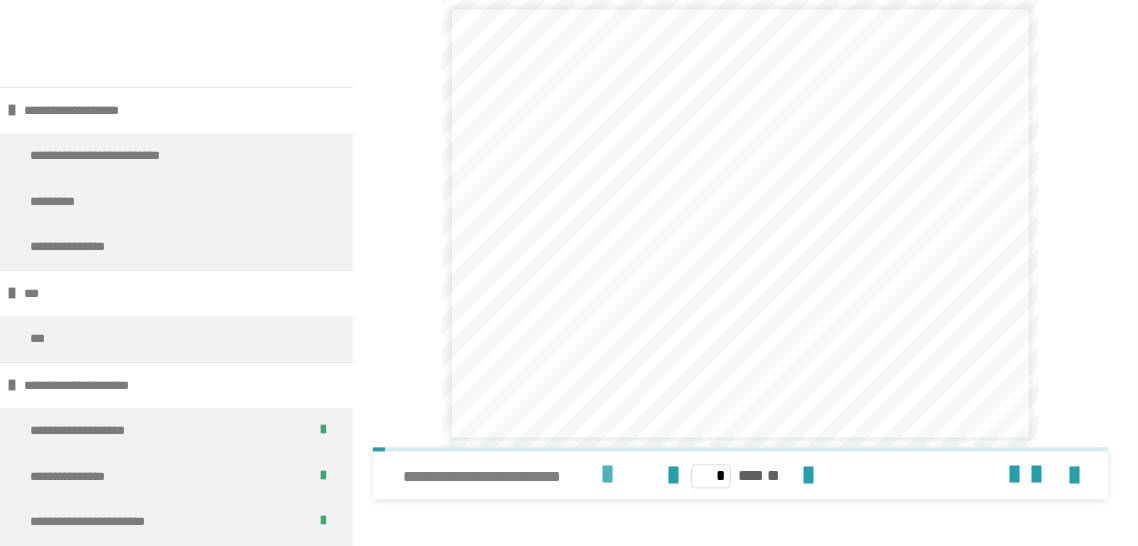 click at bounding box center (607, 475) 